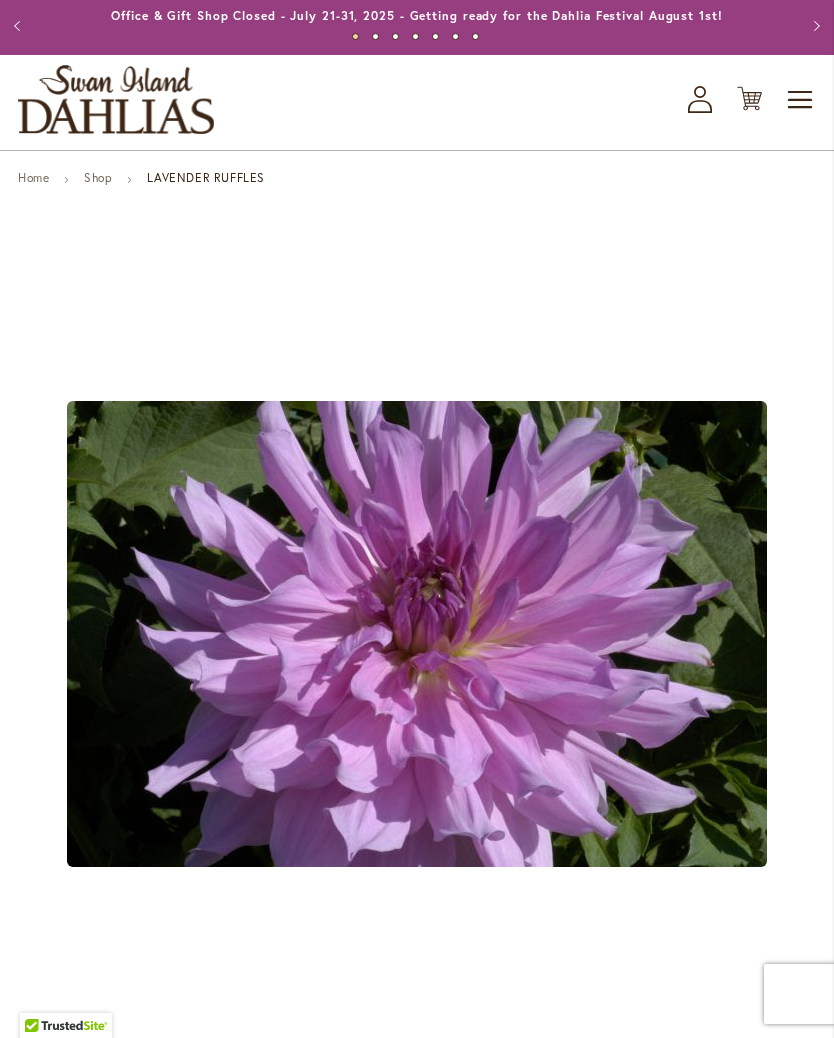 scroll, scrollTop: 0, scrollLeft: 0, axis: both 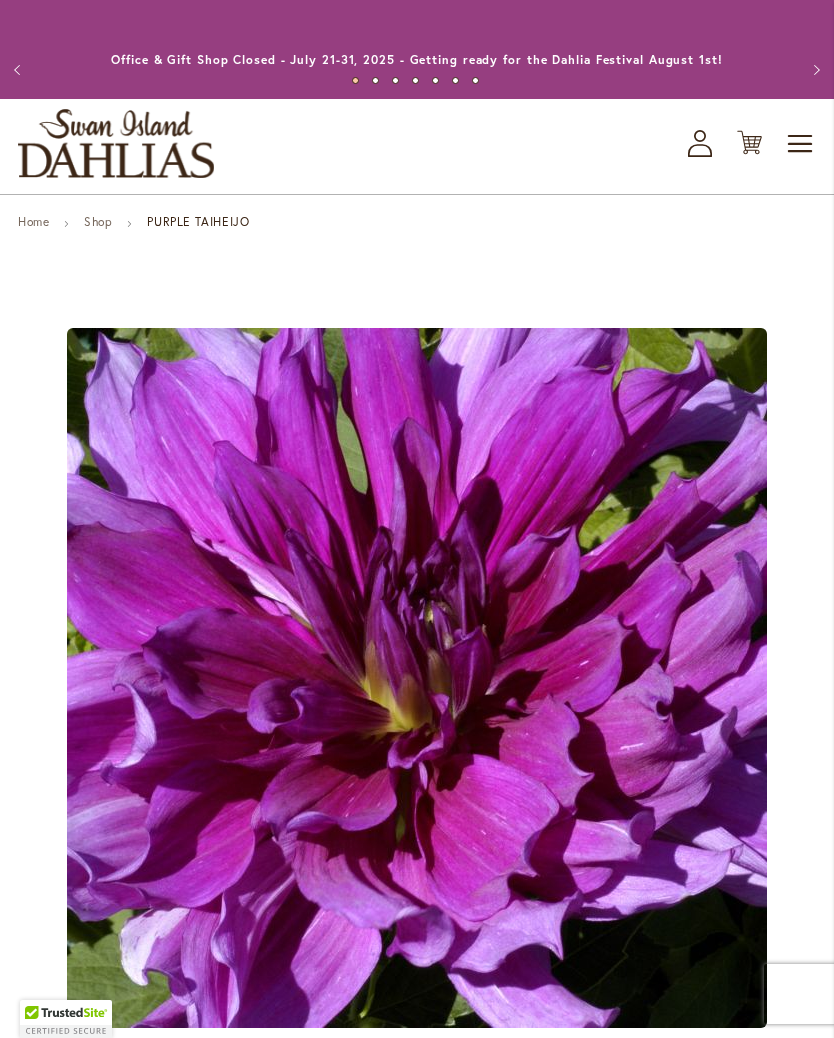 click on "Toggle Nav" at bounding box center [801, 144] 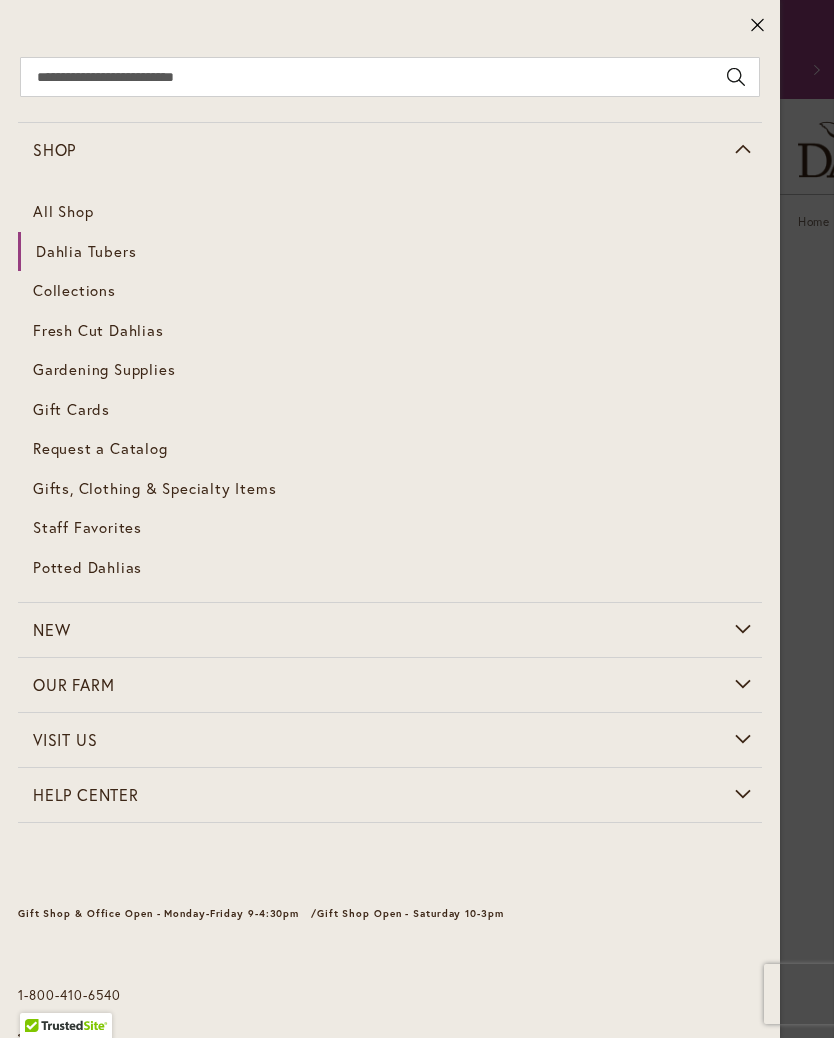 click on "Dahlia Tubers" at bounding box center (86, 251) 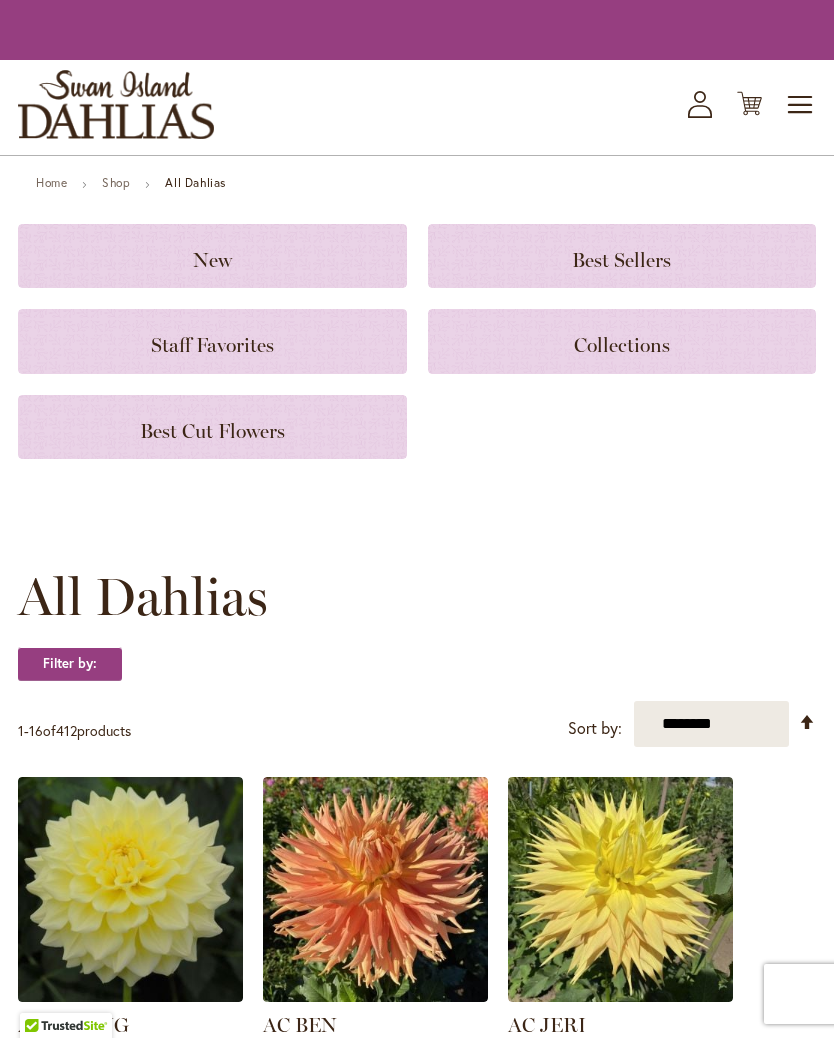 scroll, scrollTop: 0, scrollLeft: 0, axis: both 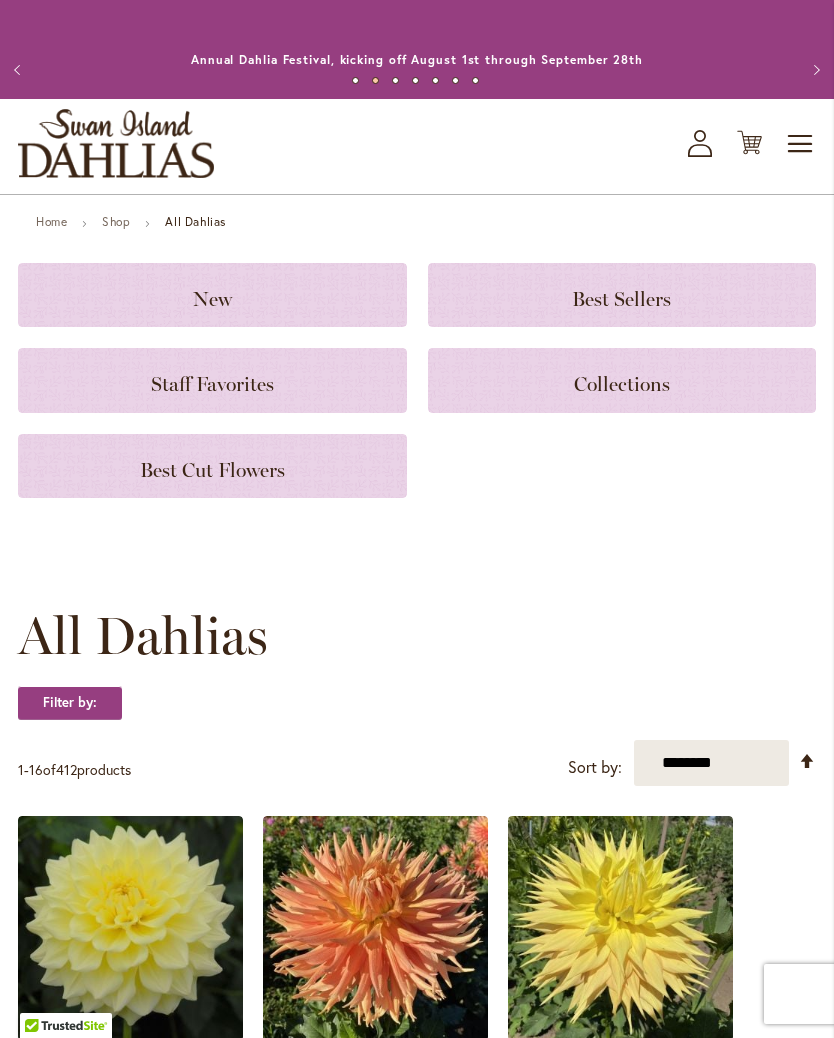 click on "Collections" 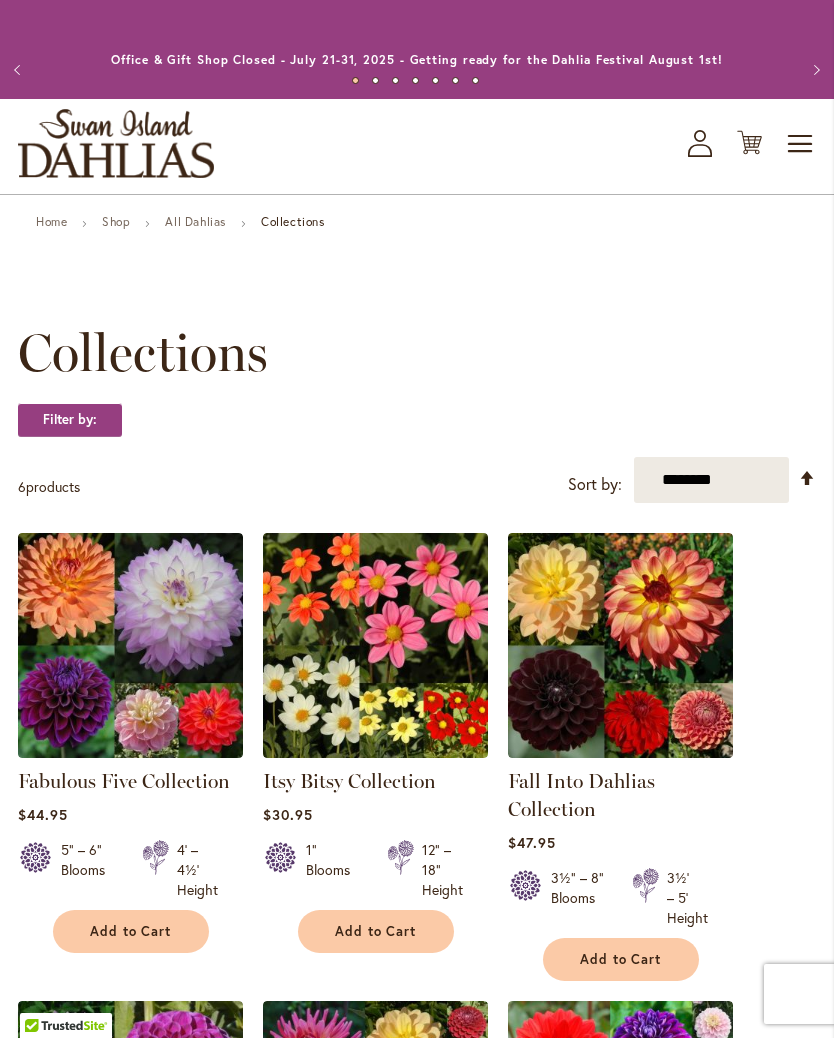scroll, scrollTop: 0, scrollLeft: 0, axis: both 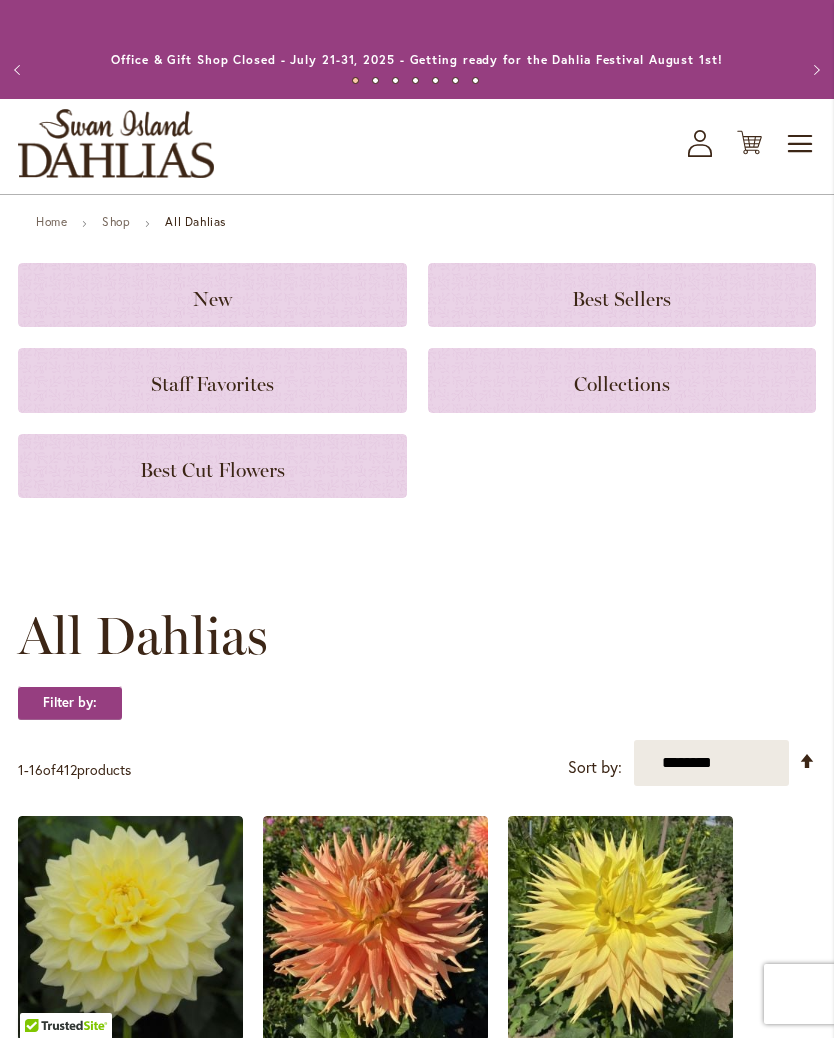 click on "Best Sellers" 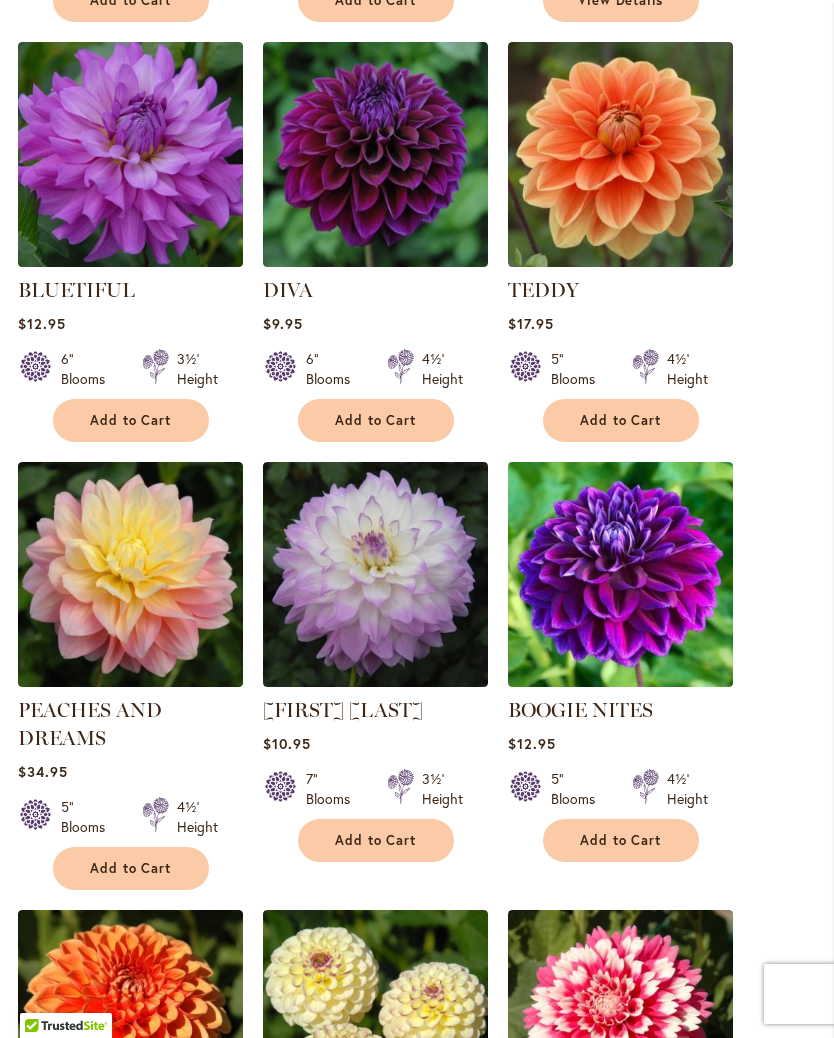 scroll, scrollTop: 803, scrollLeft: 0, axis: vertical 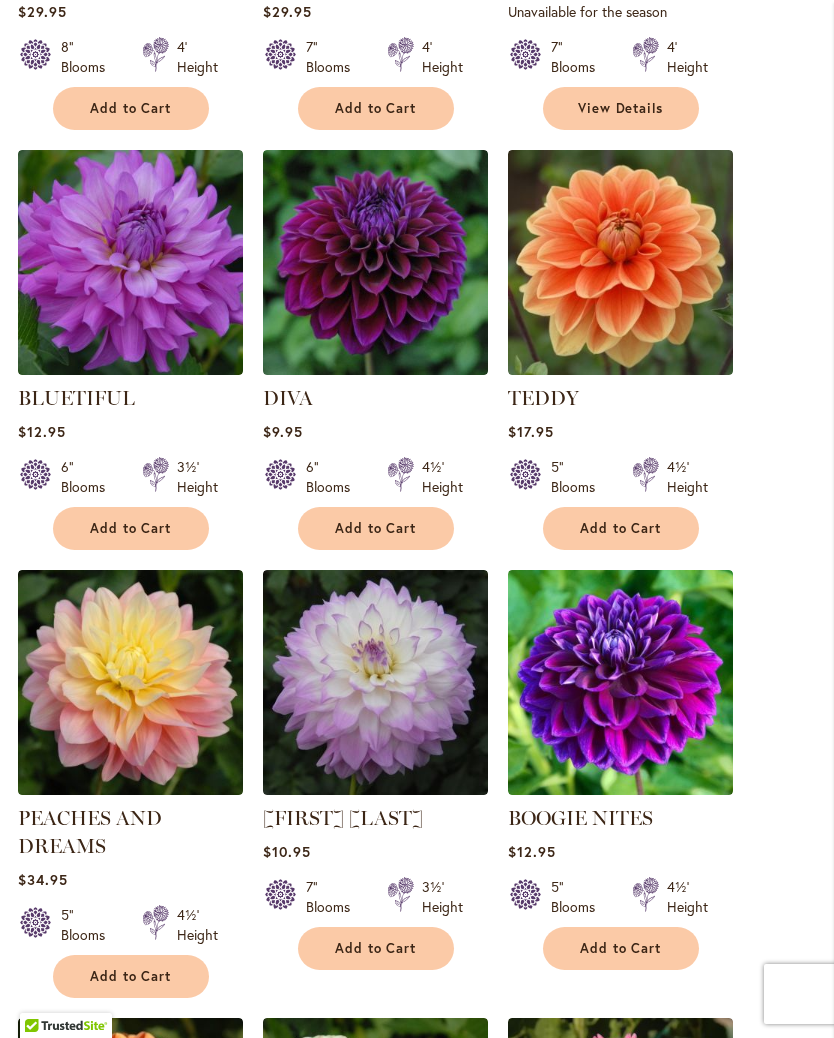 click at bounding box center (130, 682) 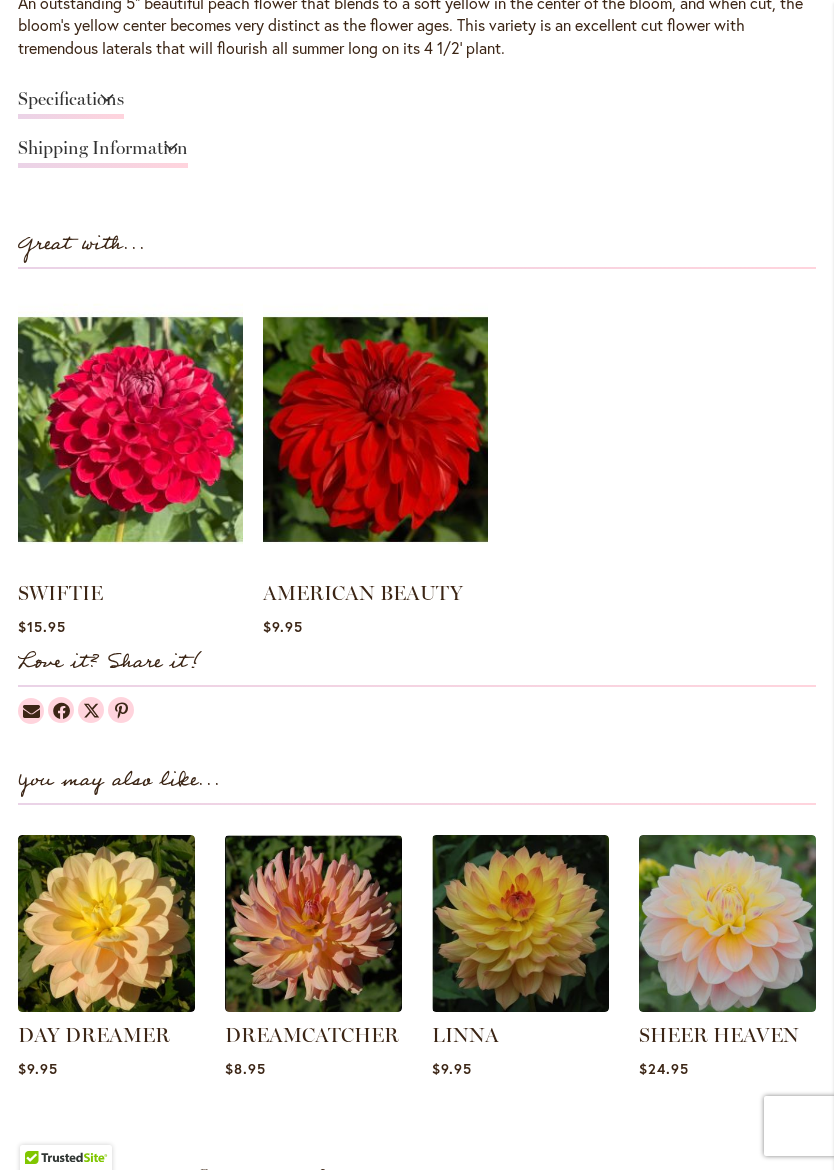 scroll, scrollTop: 1822, scrollLeft: 0, axis: vertical 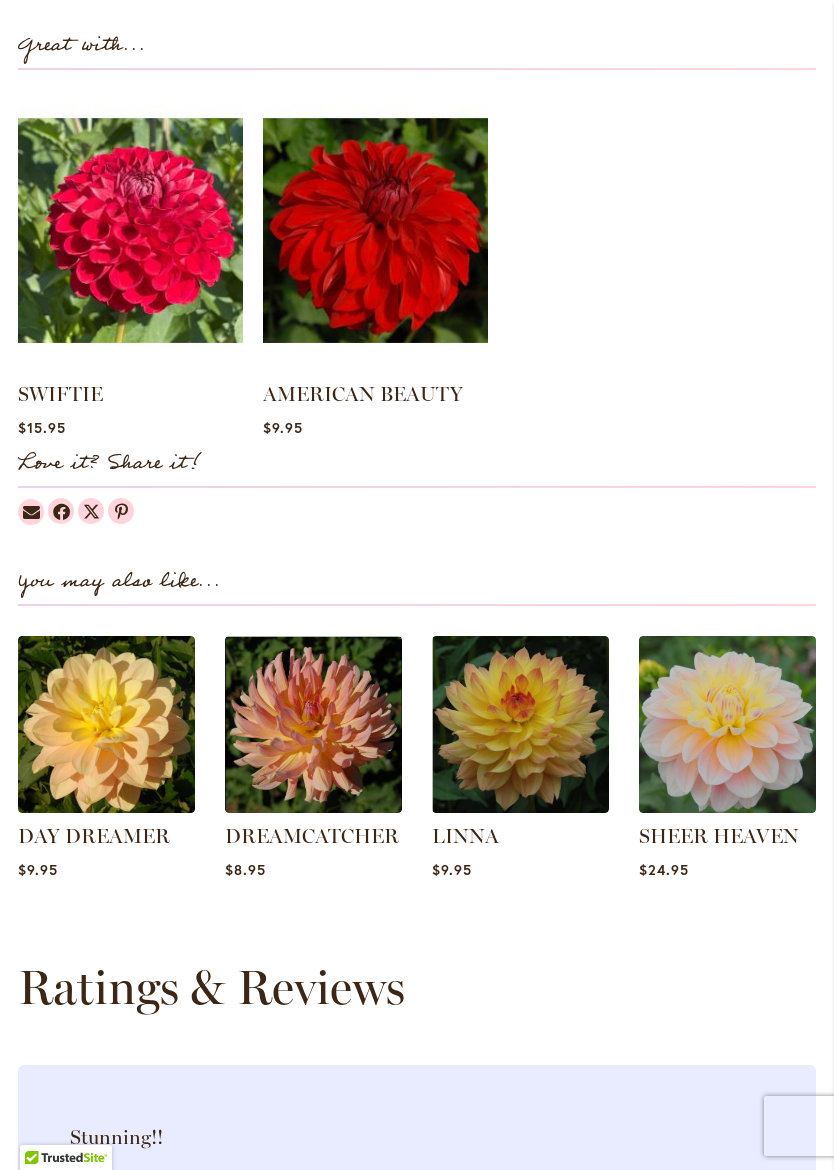 click at bounding box center [727, 724] 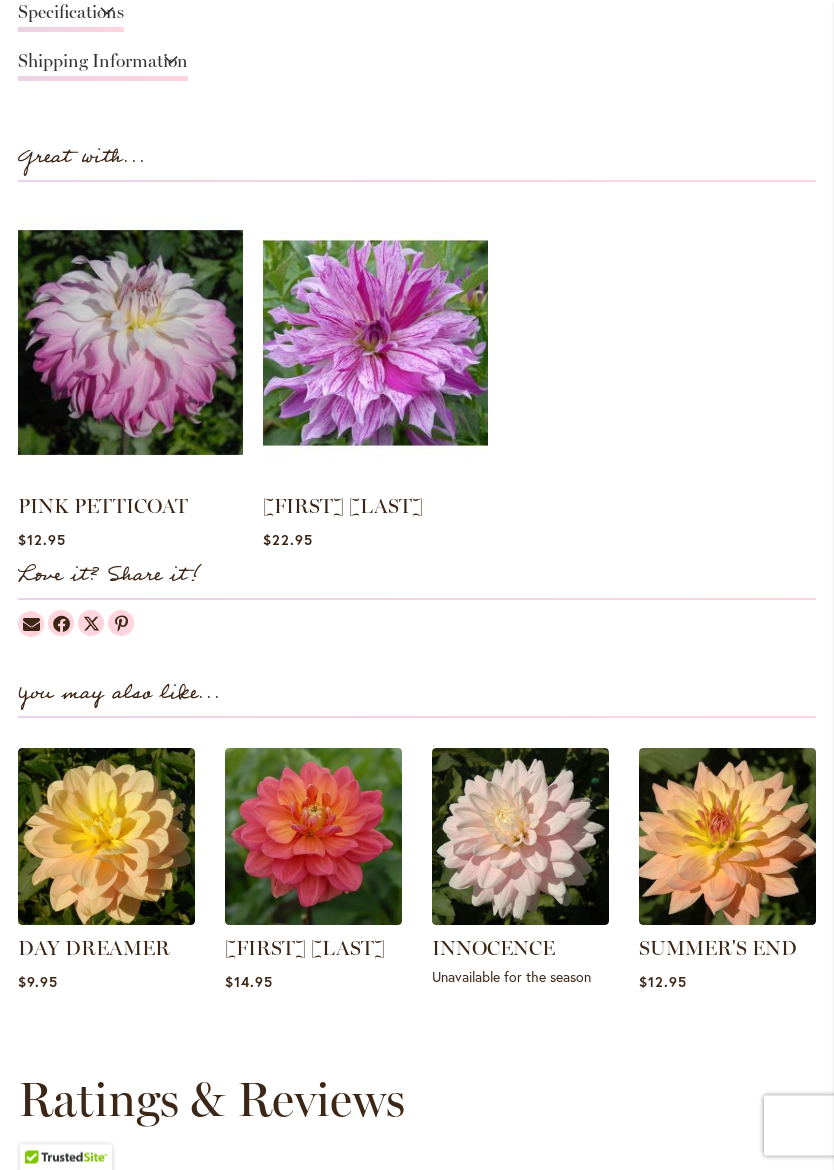 scroll, scrollTop: 1681, scrollLeft: 0, axis: vertical 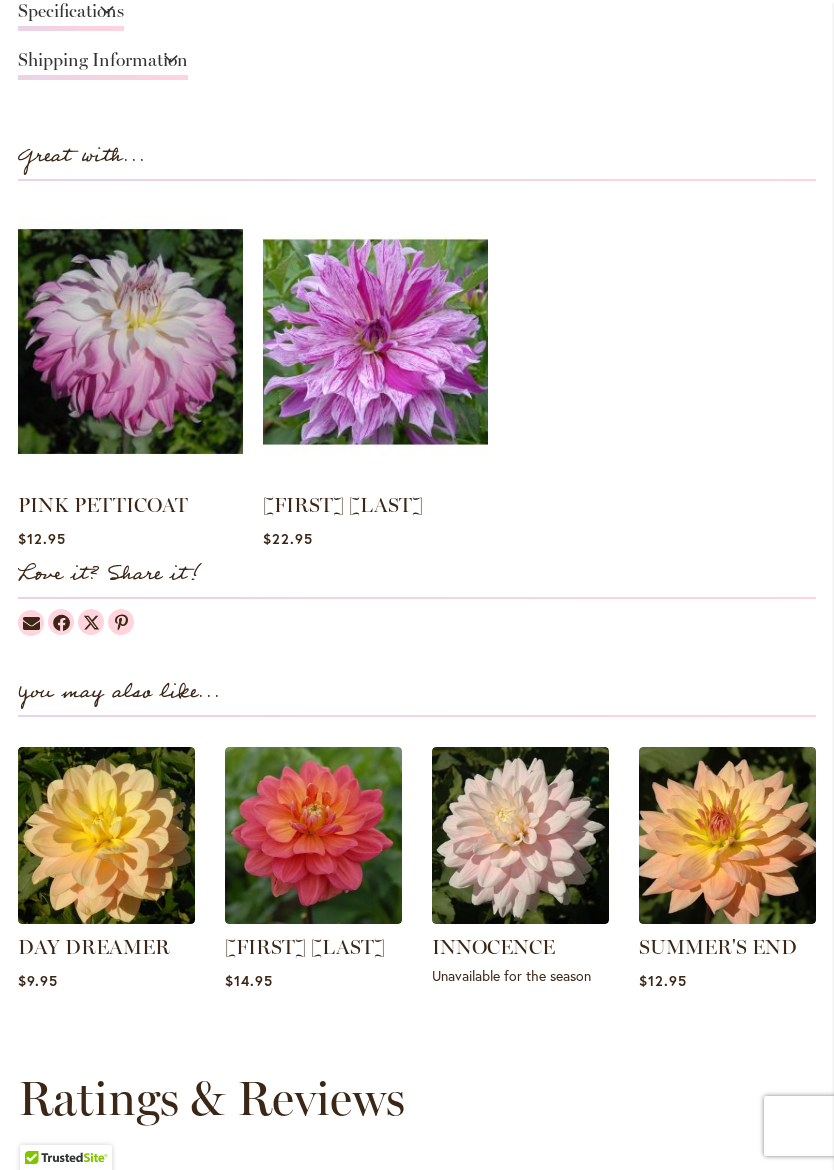 click at bounding box center (375, 341) 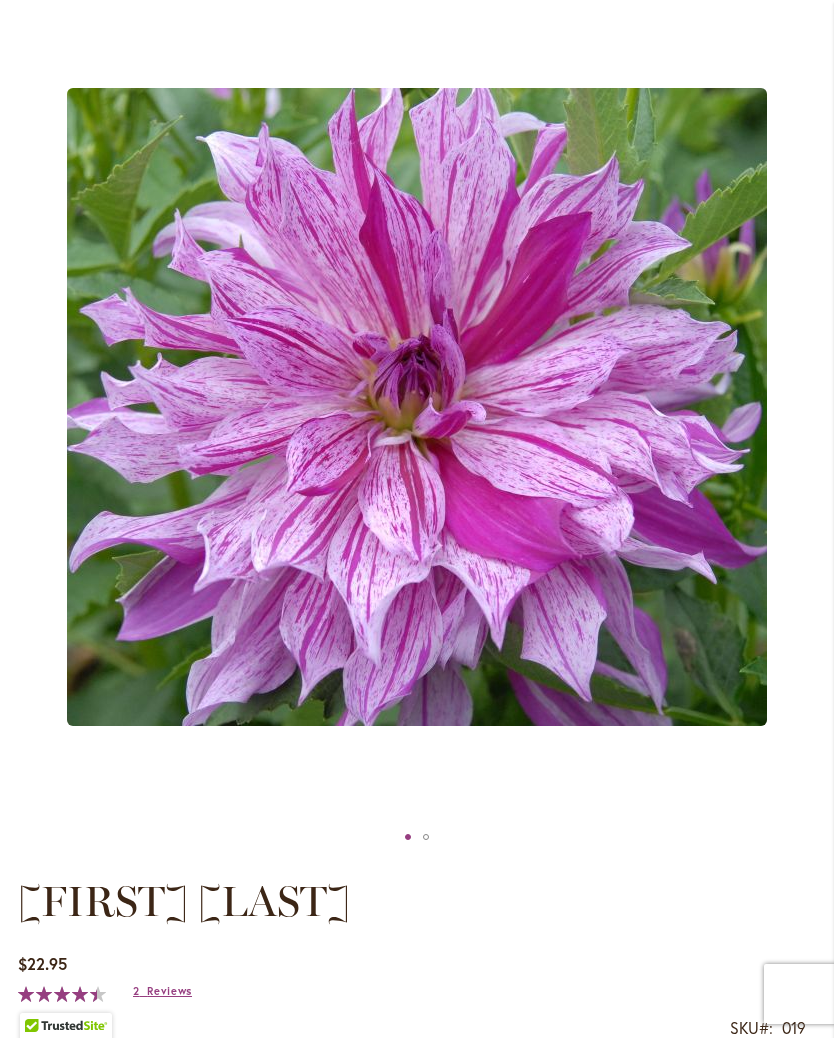 scroll, scrollTop: 0, scrollLeft: 0, axis: both 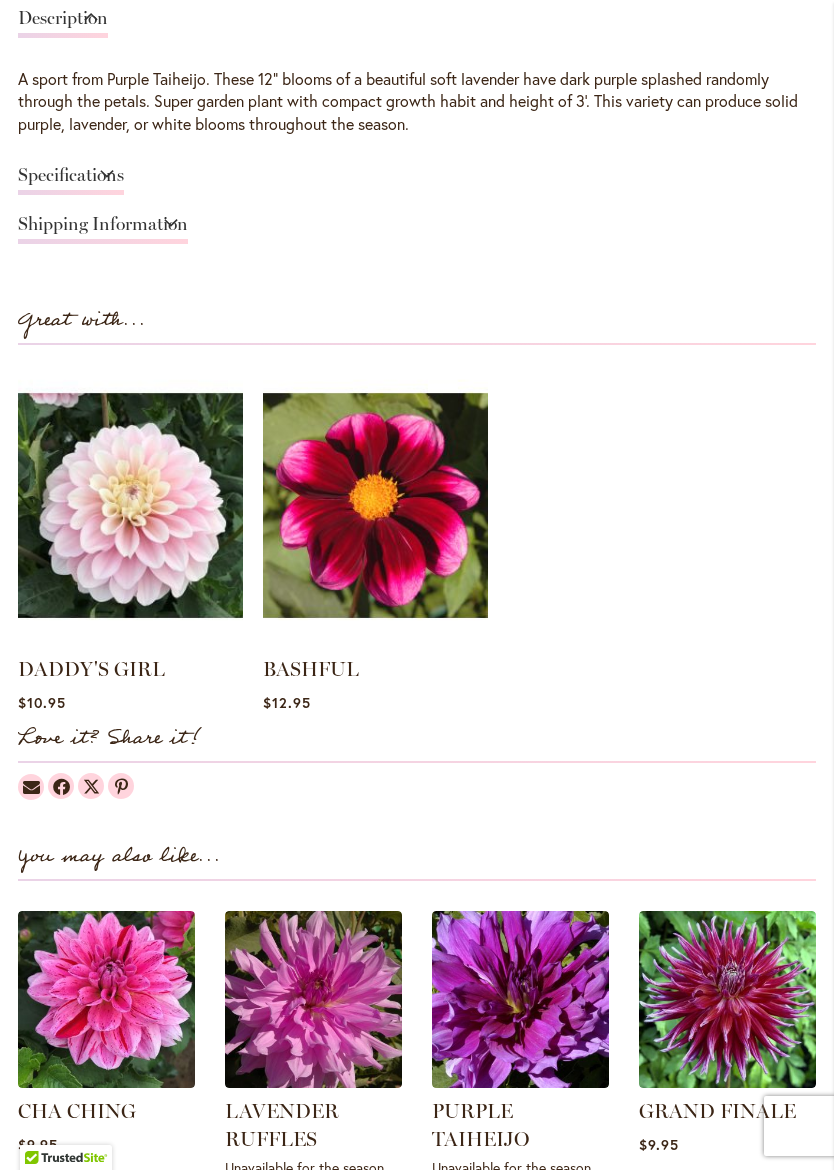 click at bounding box center [375, 505] 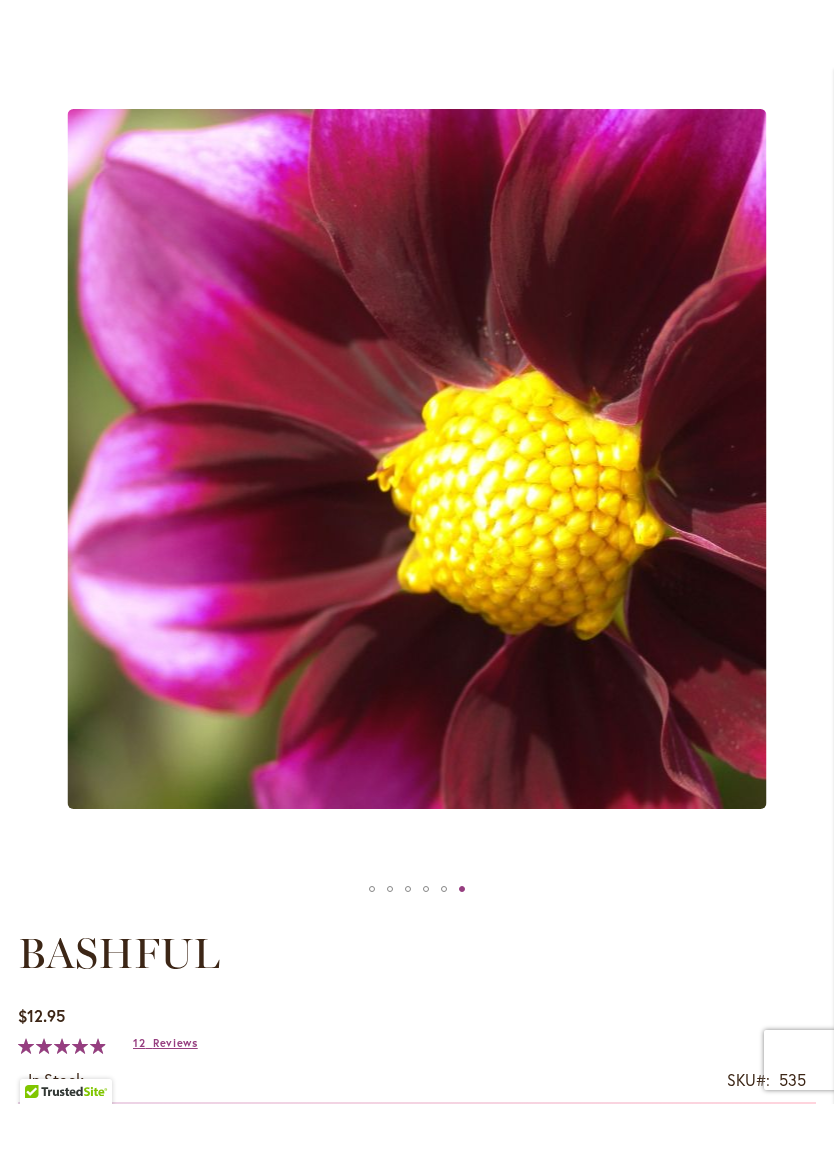 scroll, scrollTop: 1109, scrollLeft: 0, axis: vertical 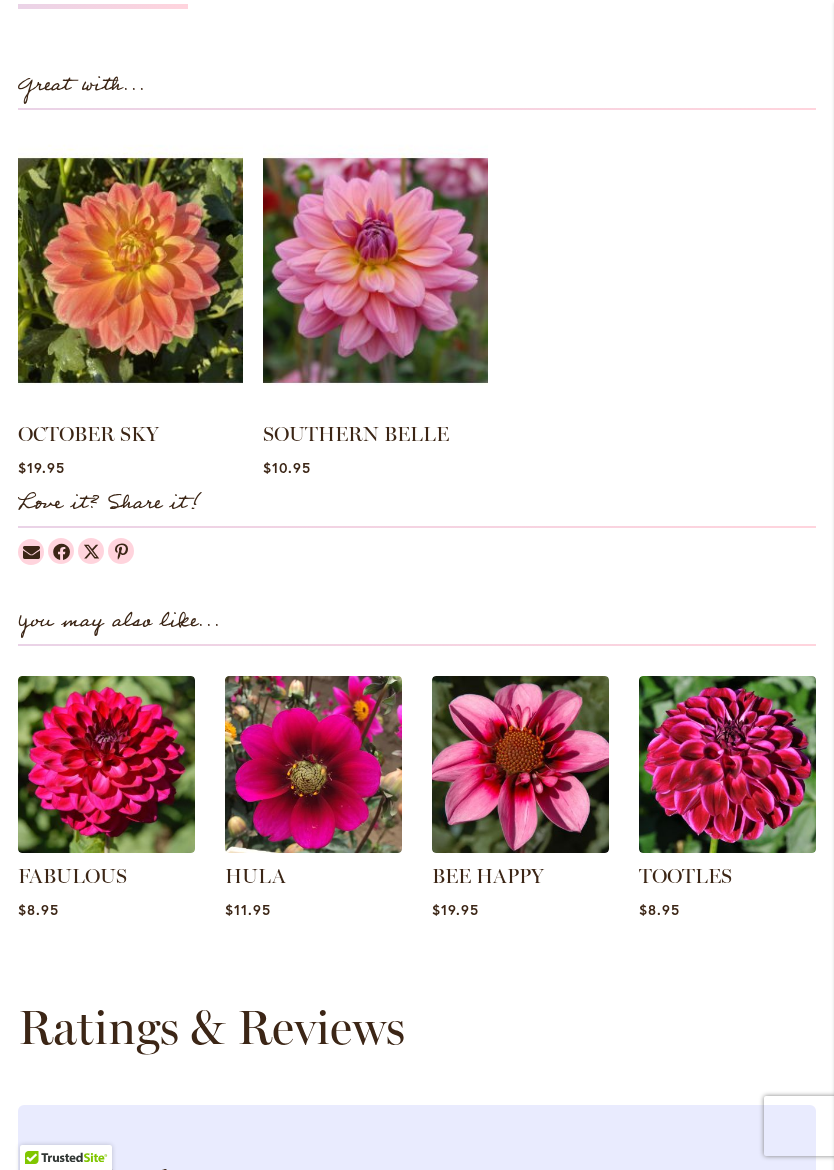 click at bounding box center [375, 270] 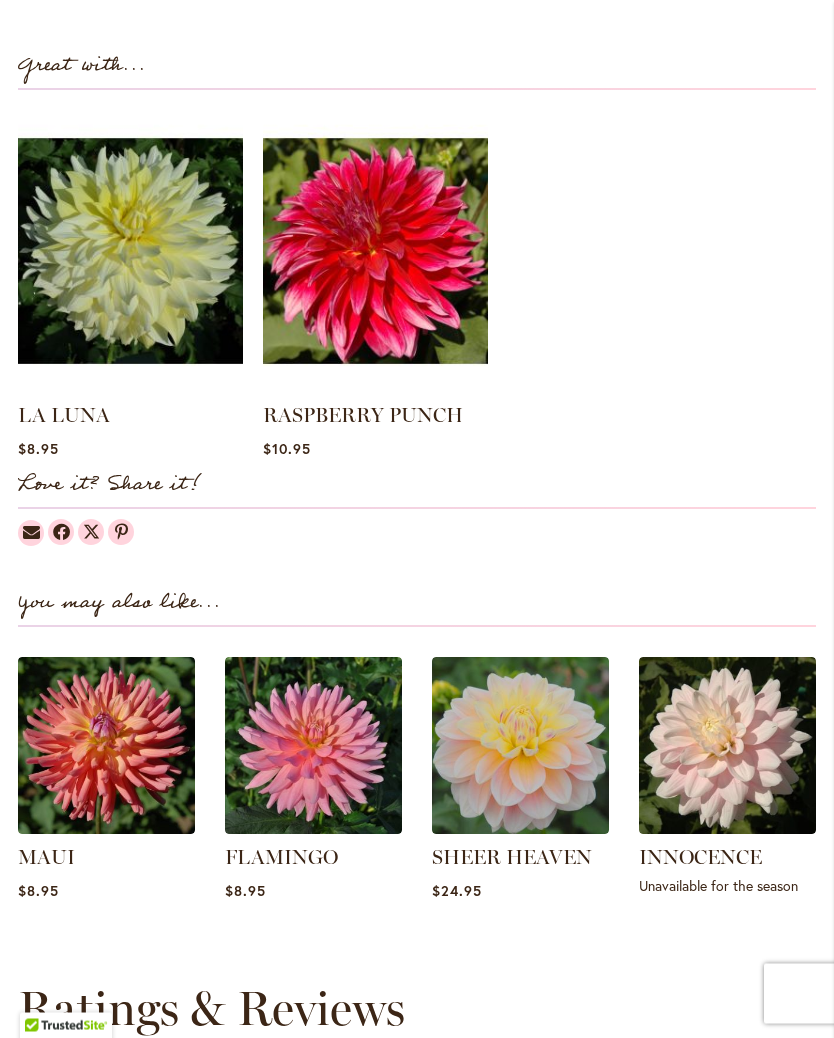 scroll, scrollTop: 1777, scrollLeft: 0, axis: vertical 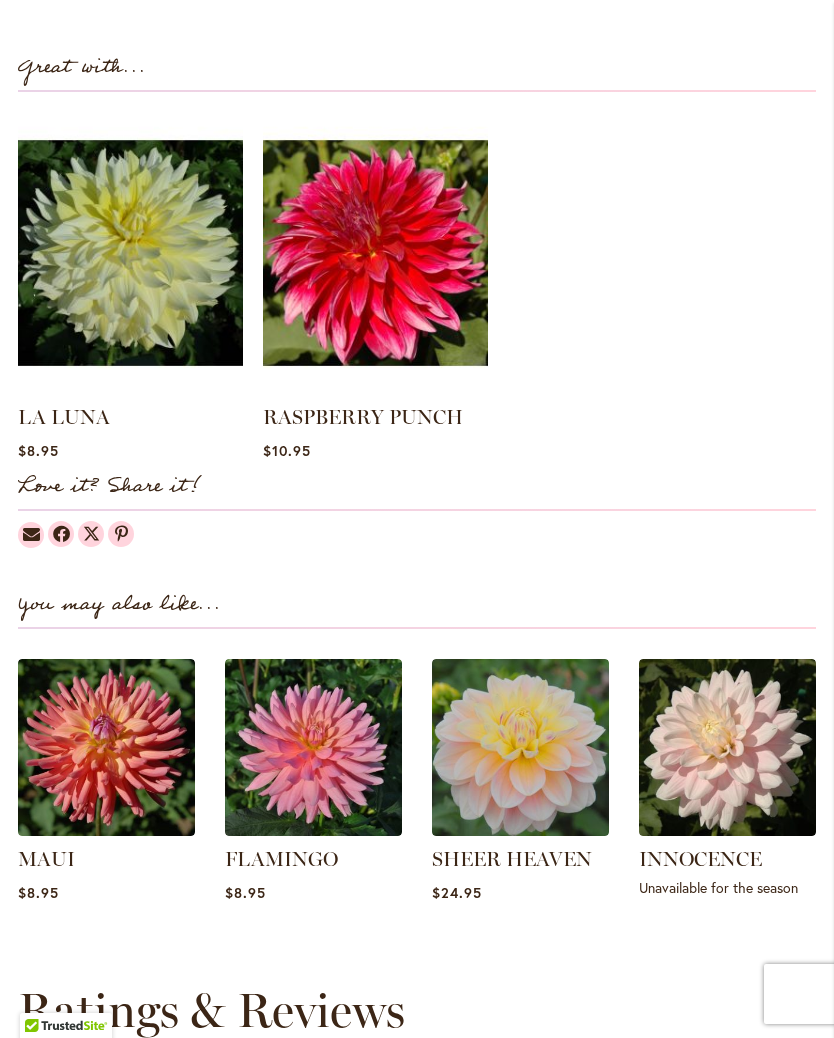click at bounding box center (727, 747) 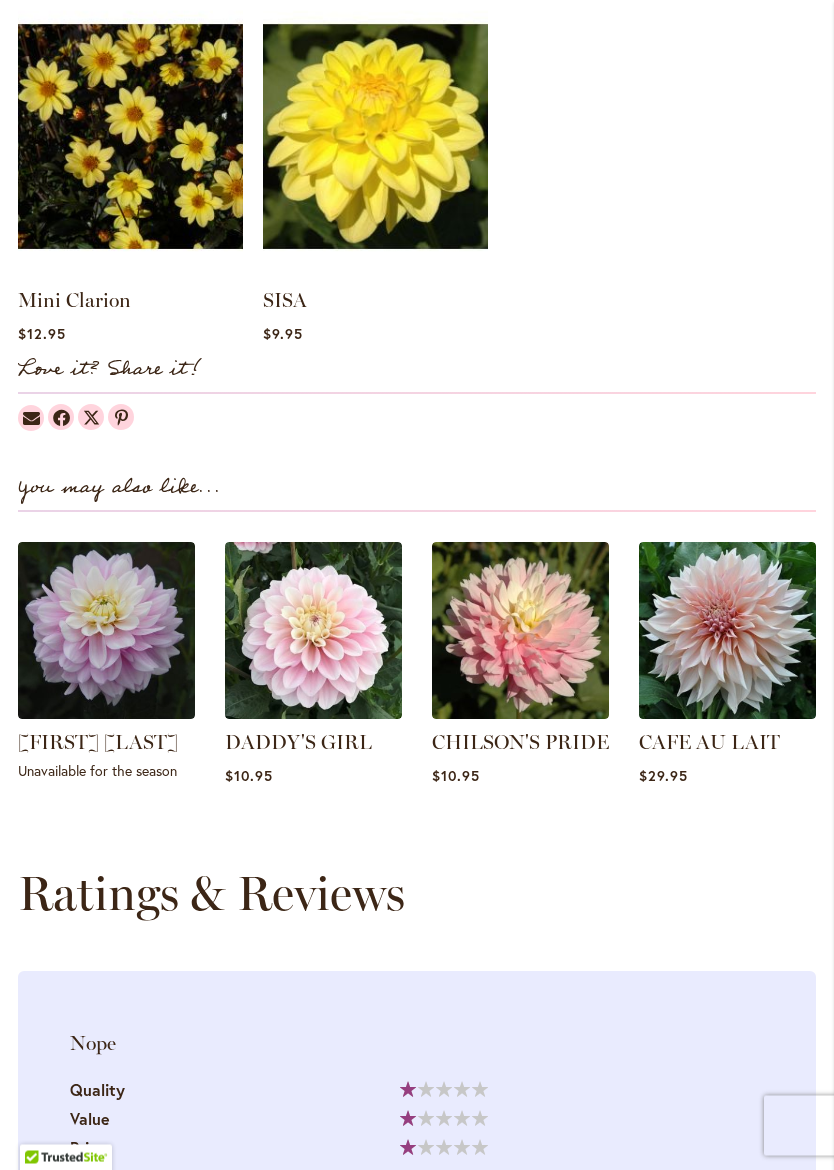 scroll, scrollTop: 1852, scrollLeft: 0, axis: vertical 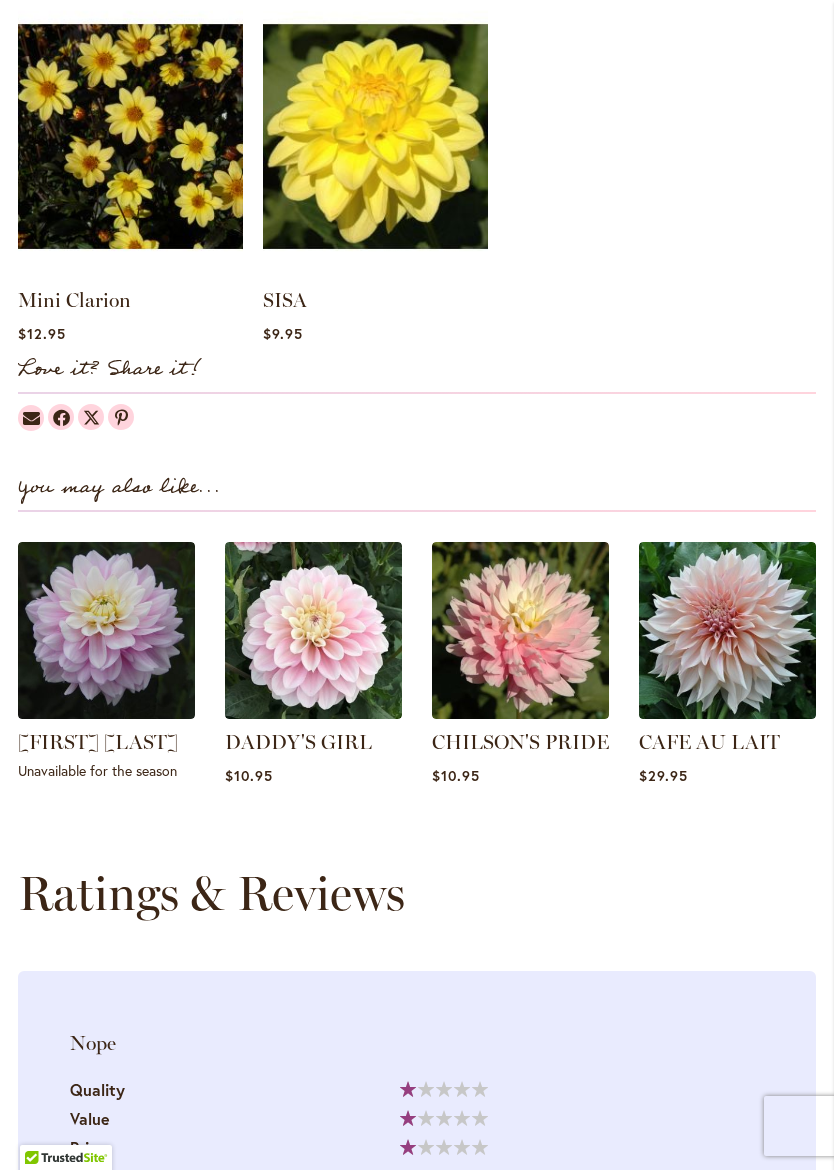 click at bounding box center (106, 630) 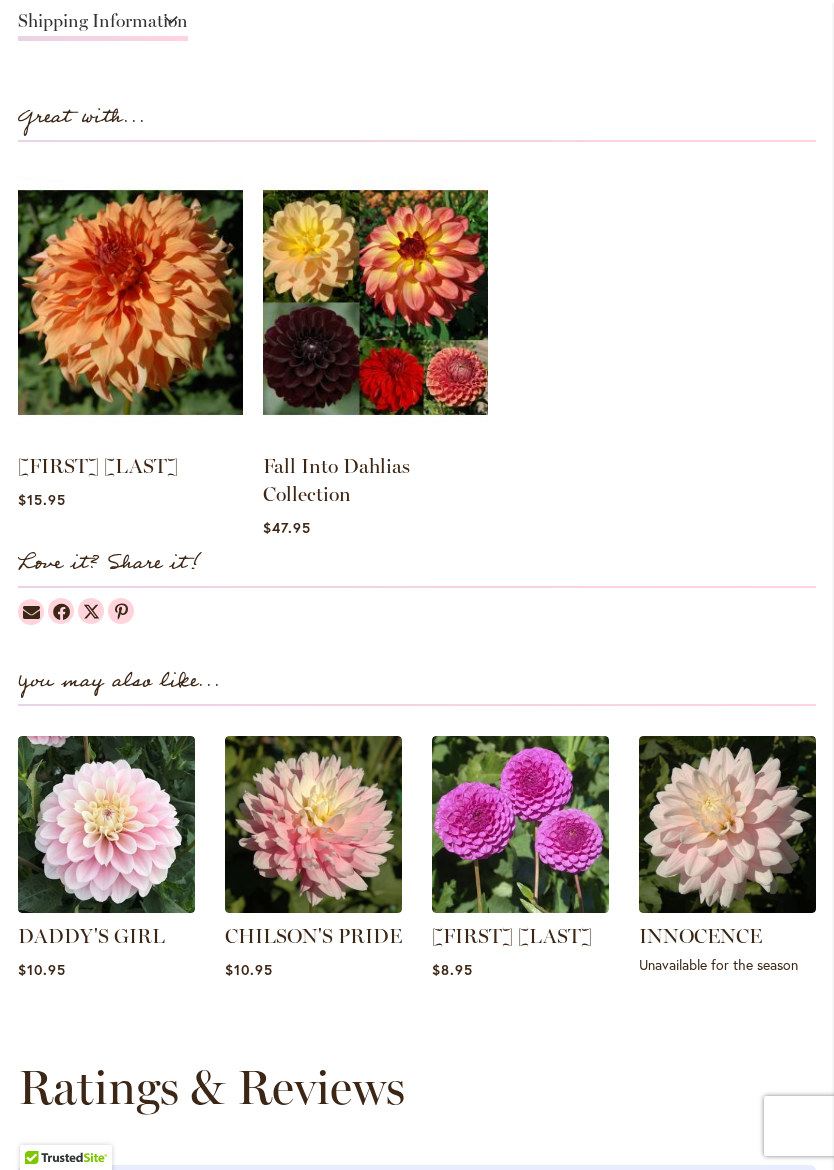 scroll, scrollTop: 1754, scrollLeft: 0, axis: vertical 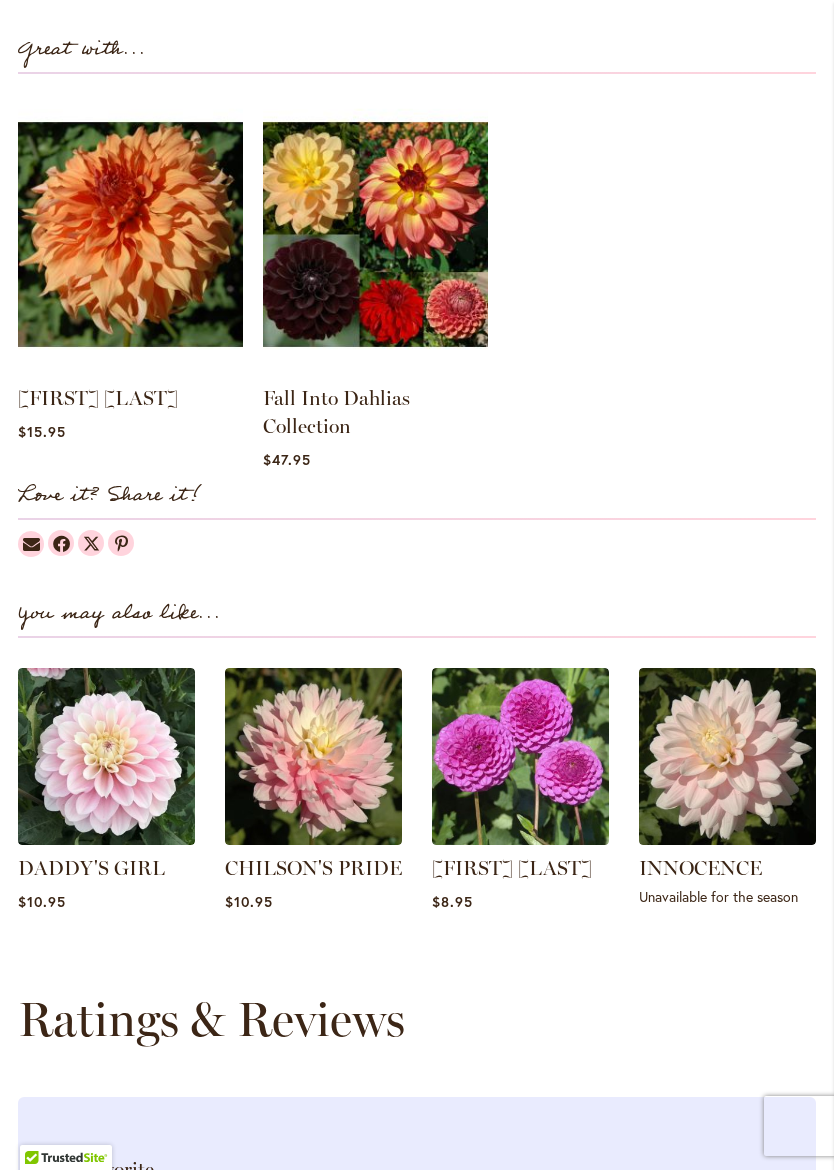 click at bounding box center (106, 756) 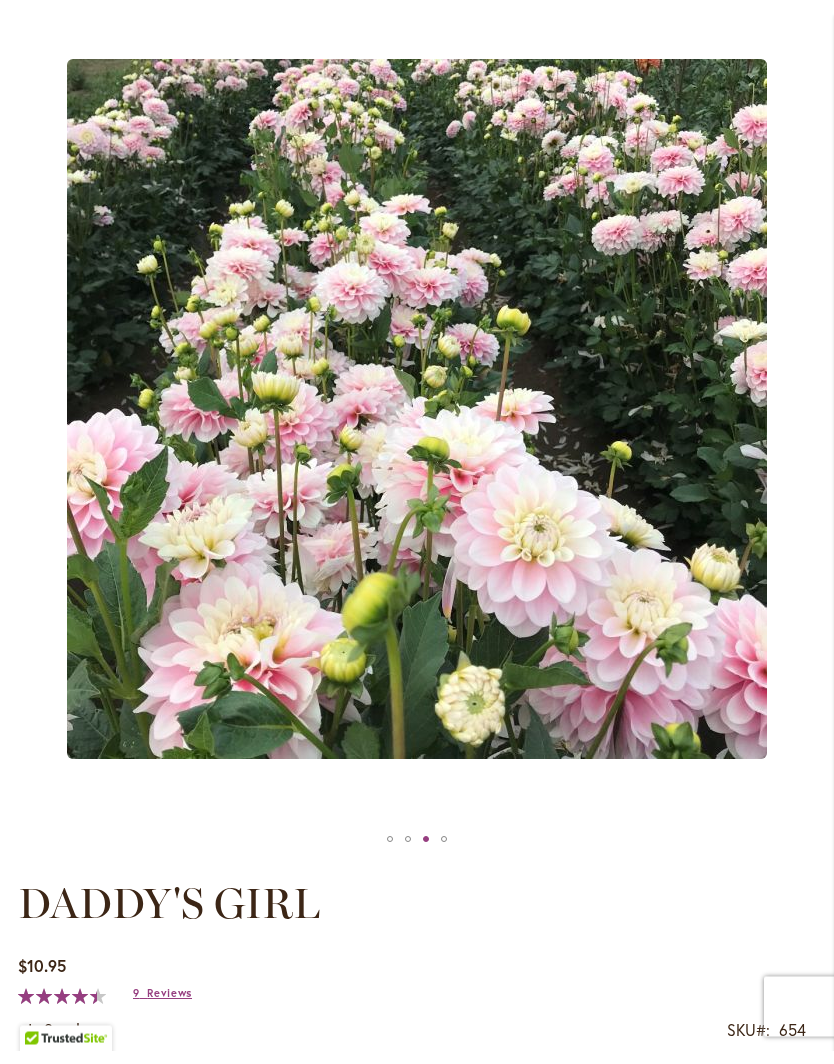 scroll, scrollTop: 0, scrollLeft: 0, axis: both 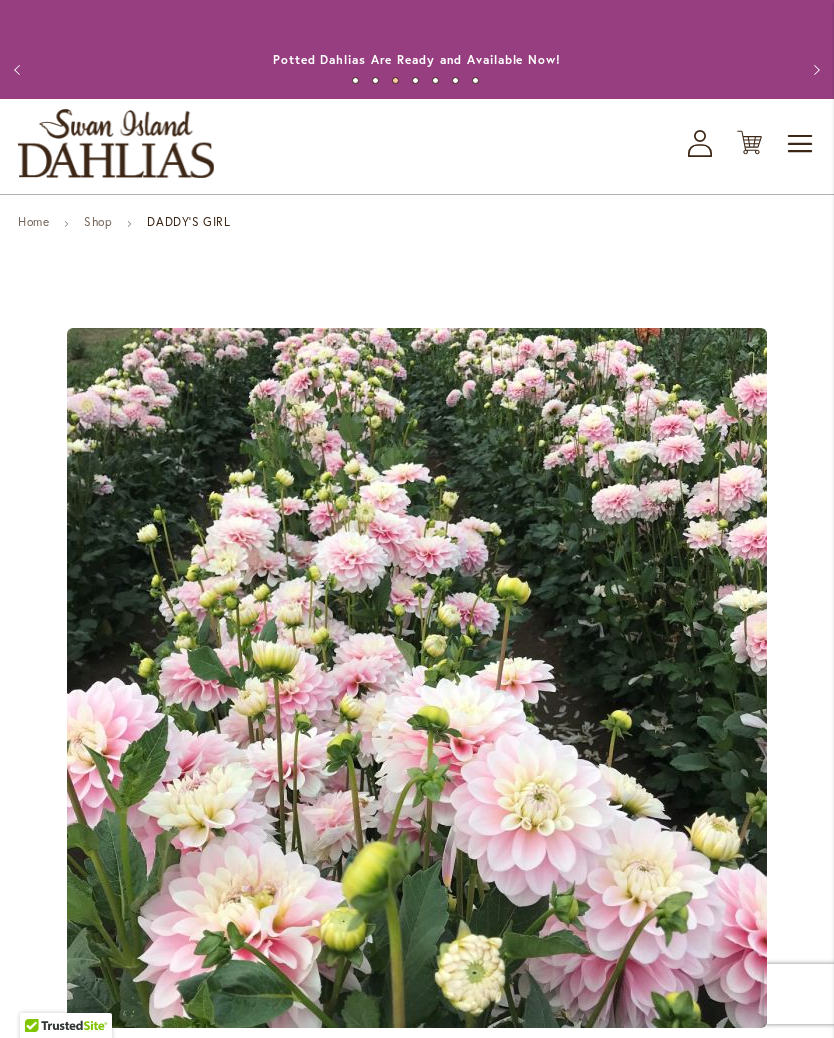 click on "Toggle Nav" at bounding box center [801, 144] 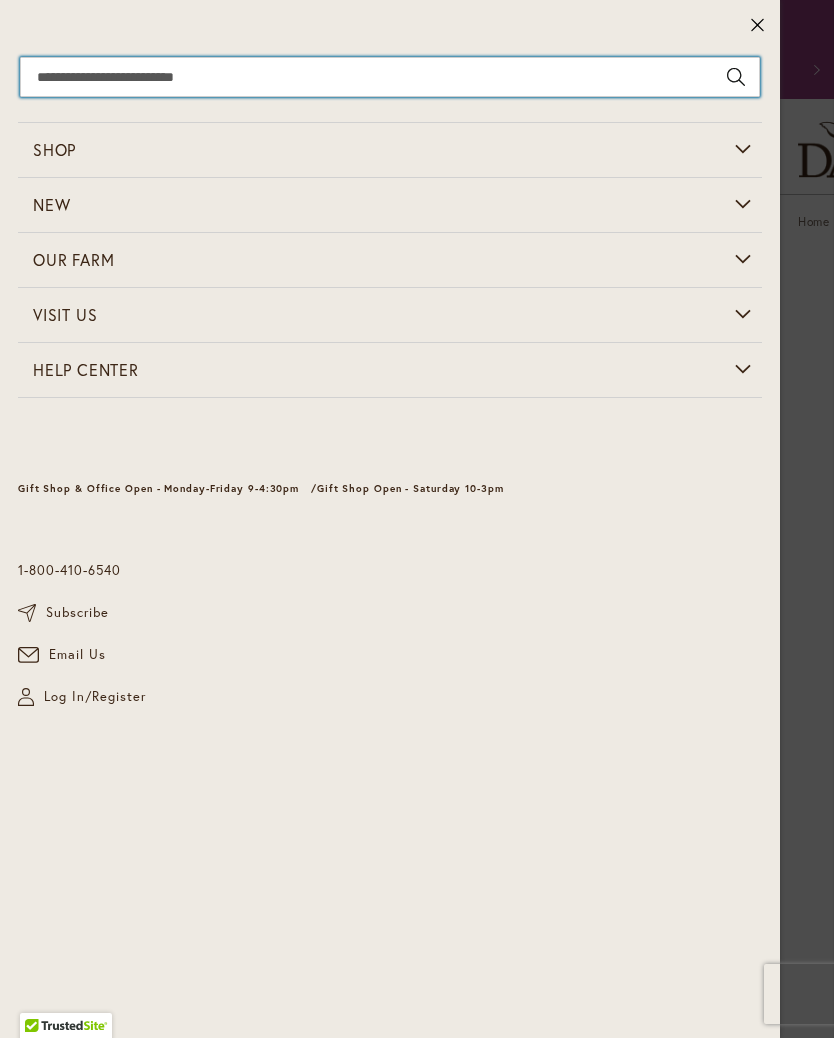 click on "Search" at bounding box center [390, 77] 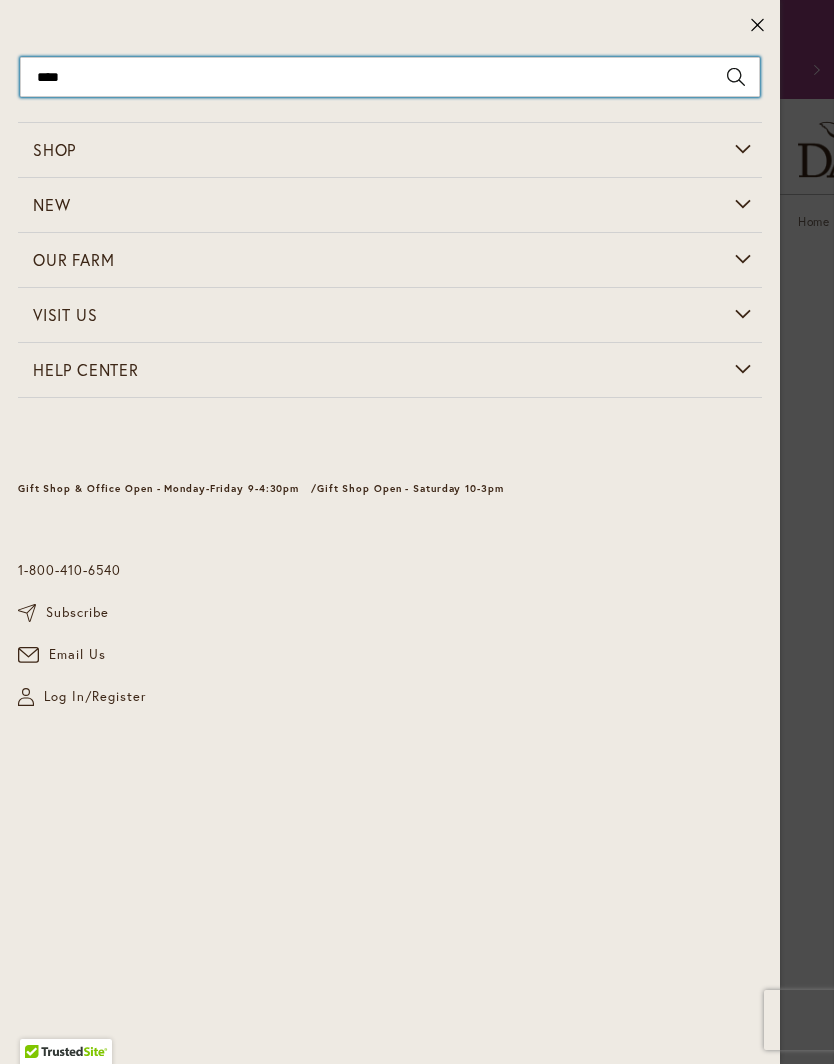 type on "*****" 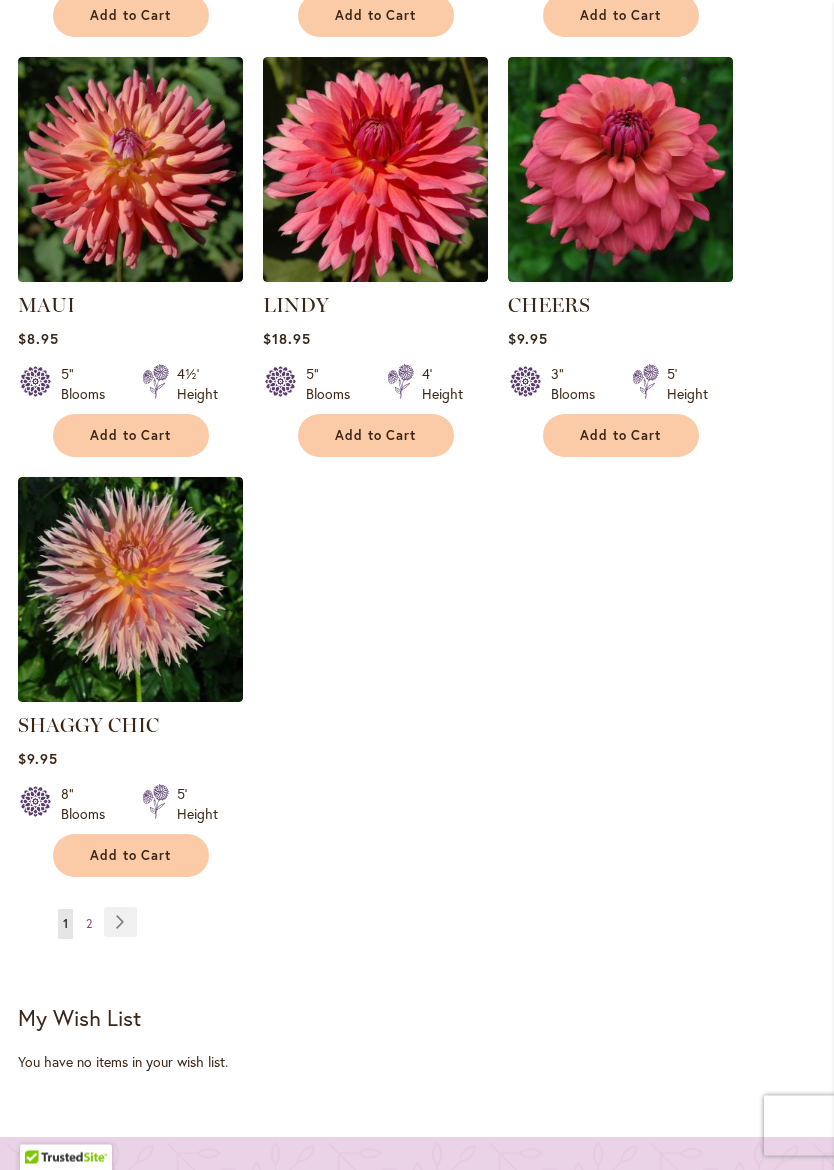 scroll, scrollTop: 2309, scrollLeft: 0, axis: vertical 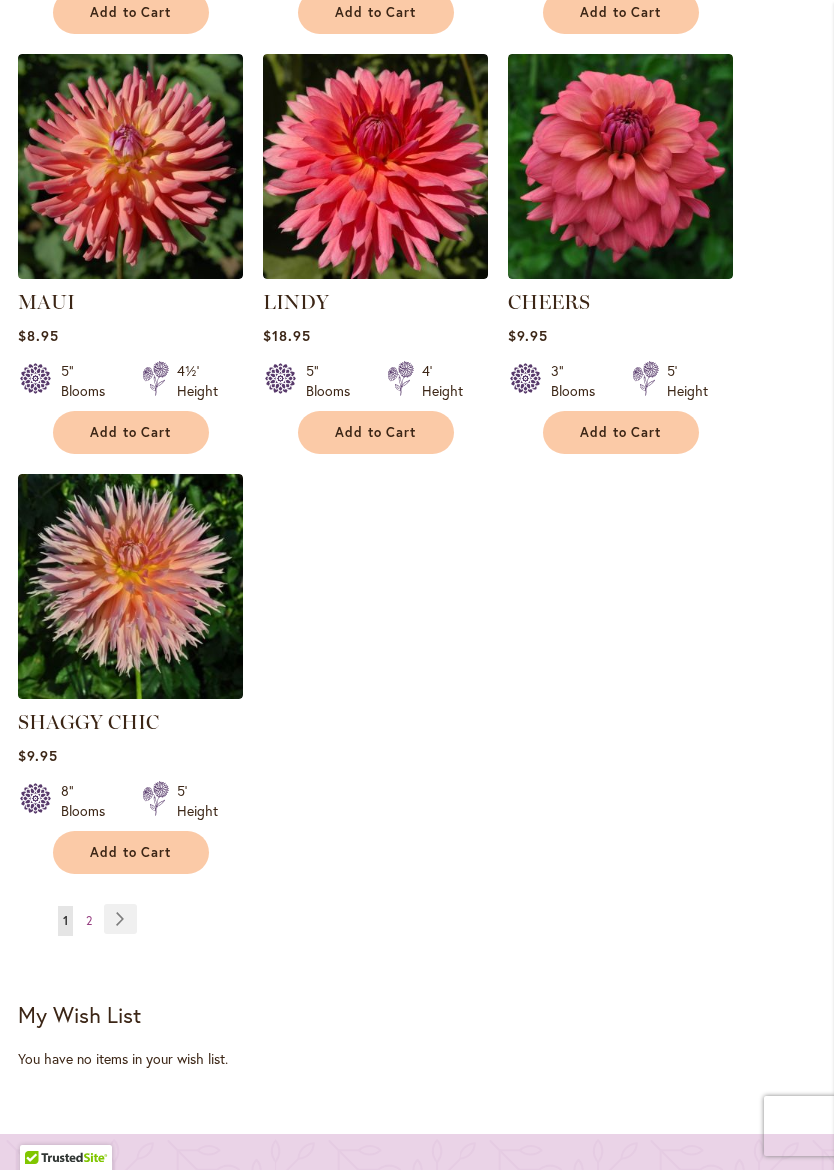 click on "Page
Next" at bounding box center [120, 919] 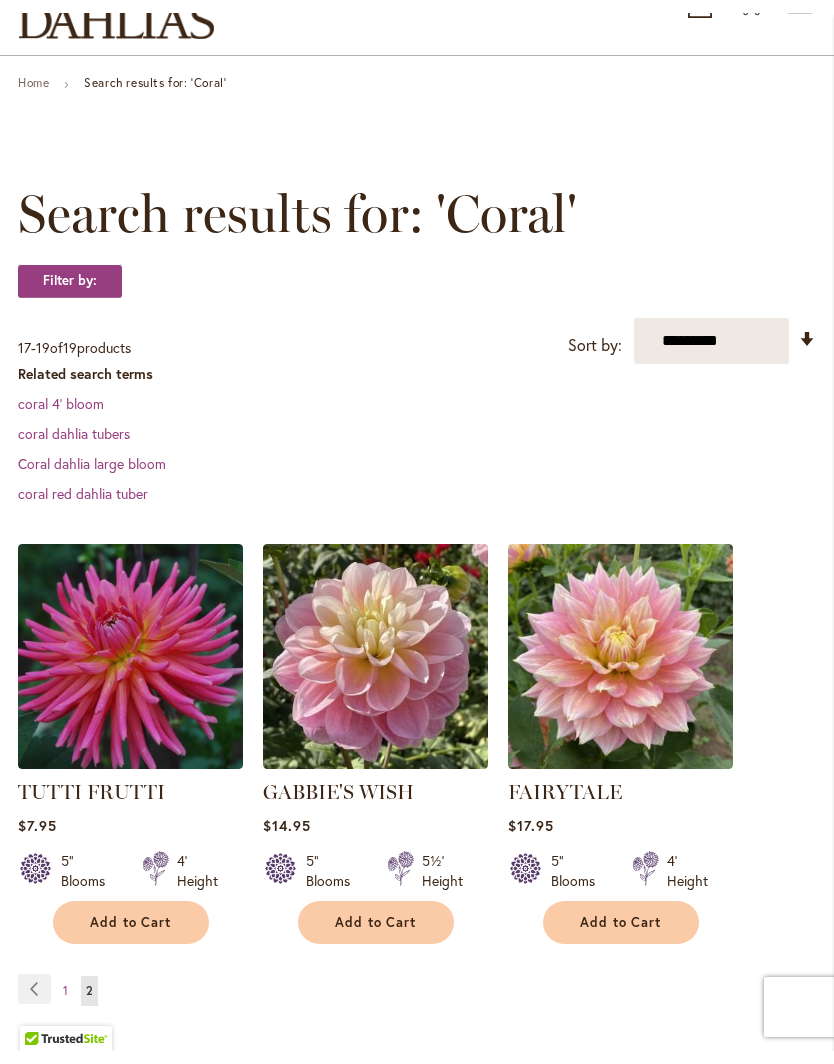 scroll, scrollTop: 0, scrollLeft: 0, axis: both 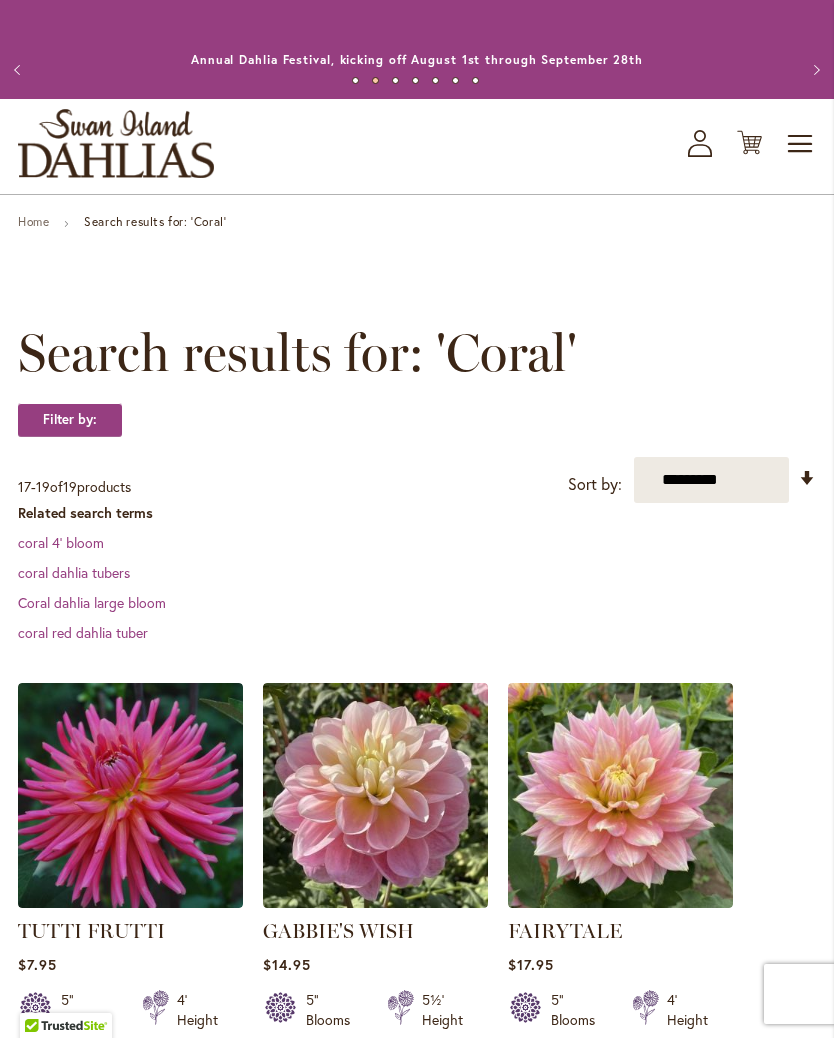click on "Toggle Nav" at bounding box center [801, 144] 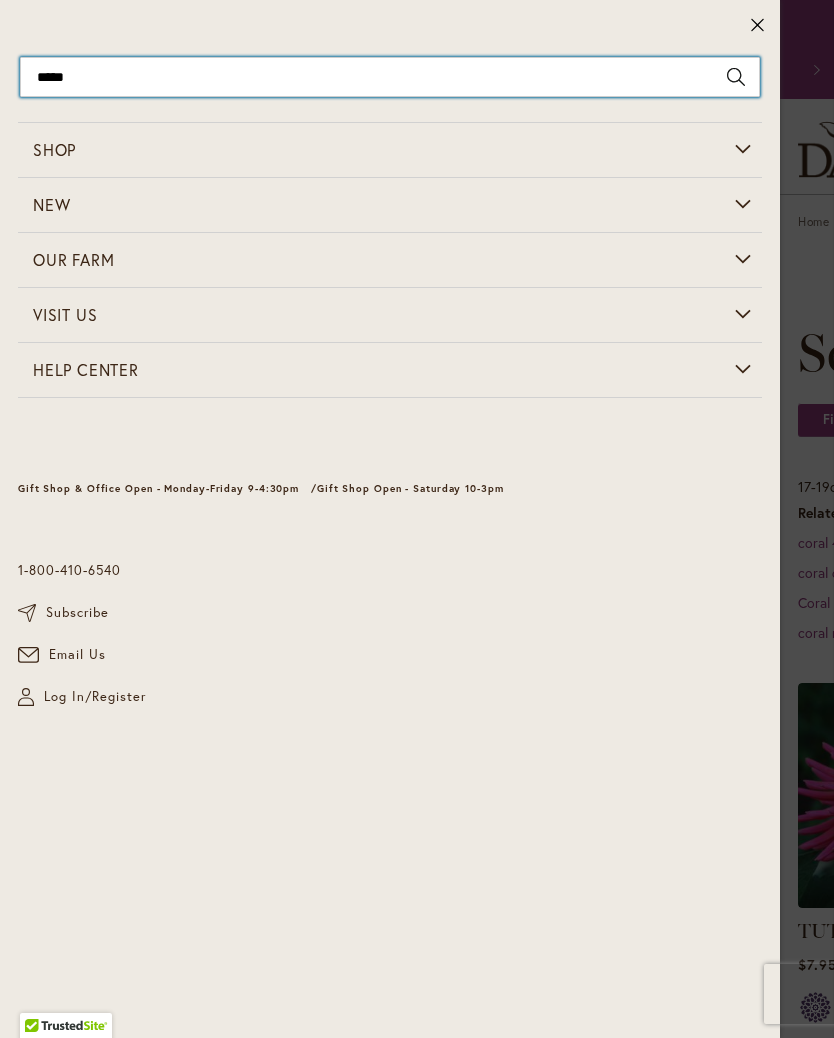 click on "*****" at bounding box center (390, 77) 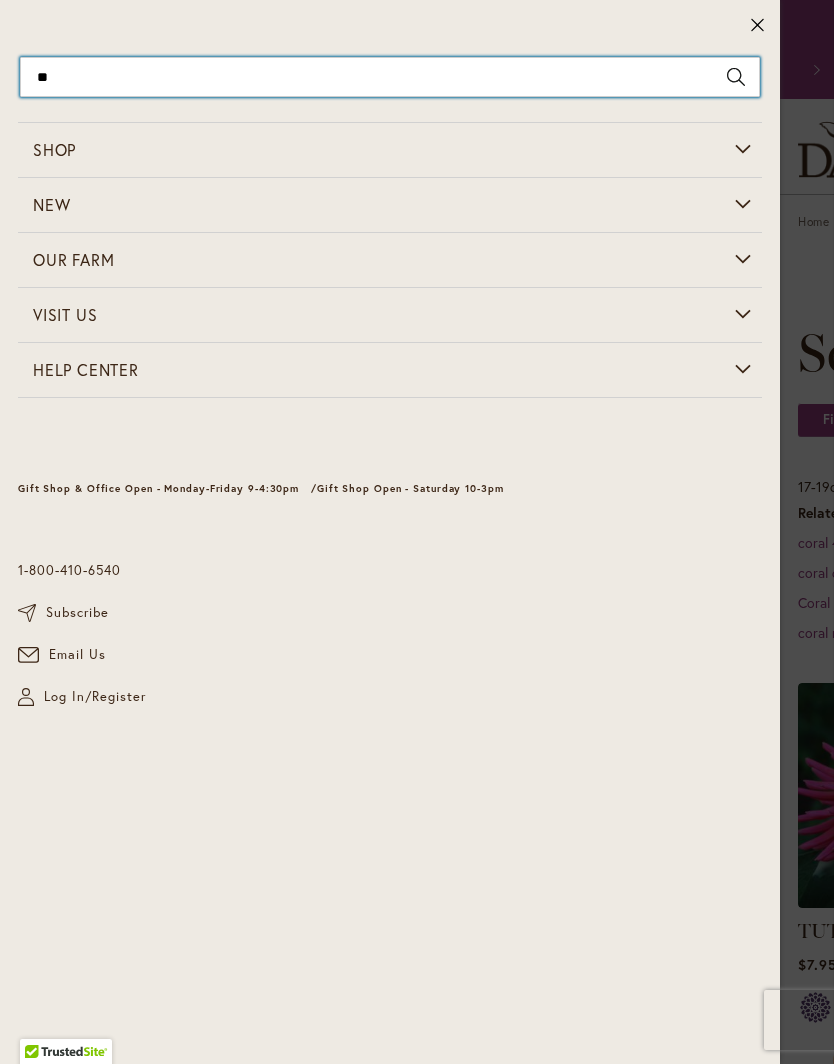 type on "*" 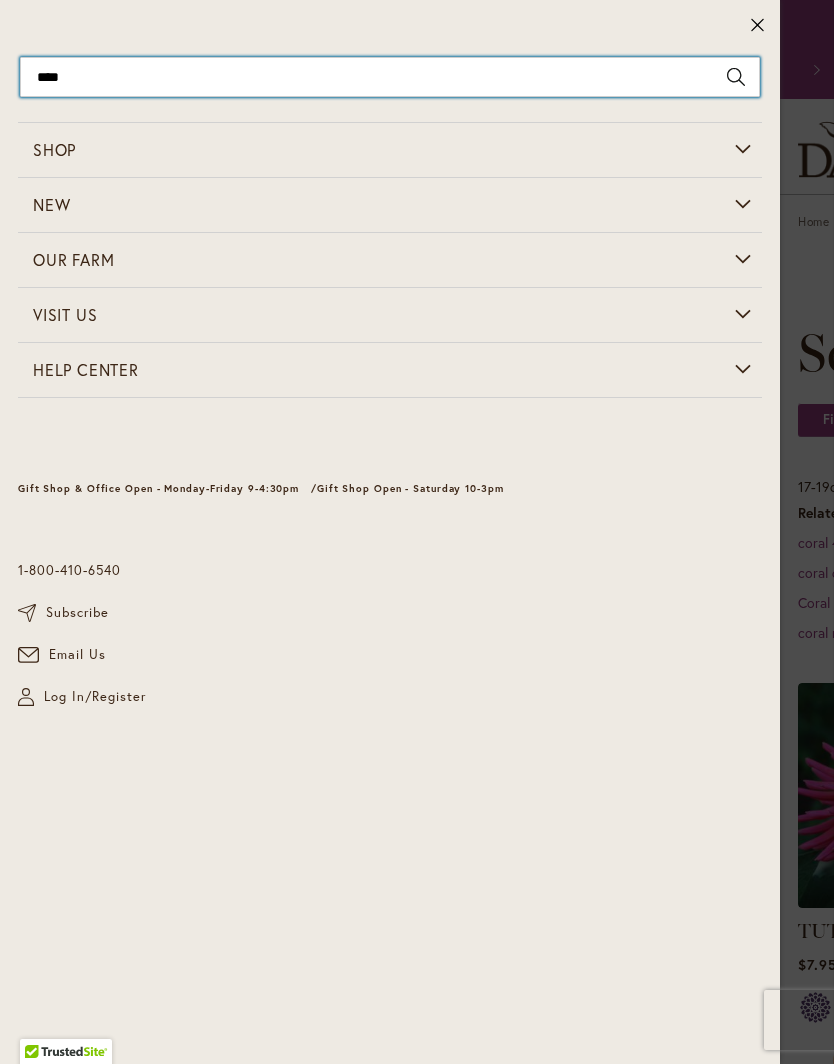 type on "*****" 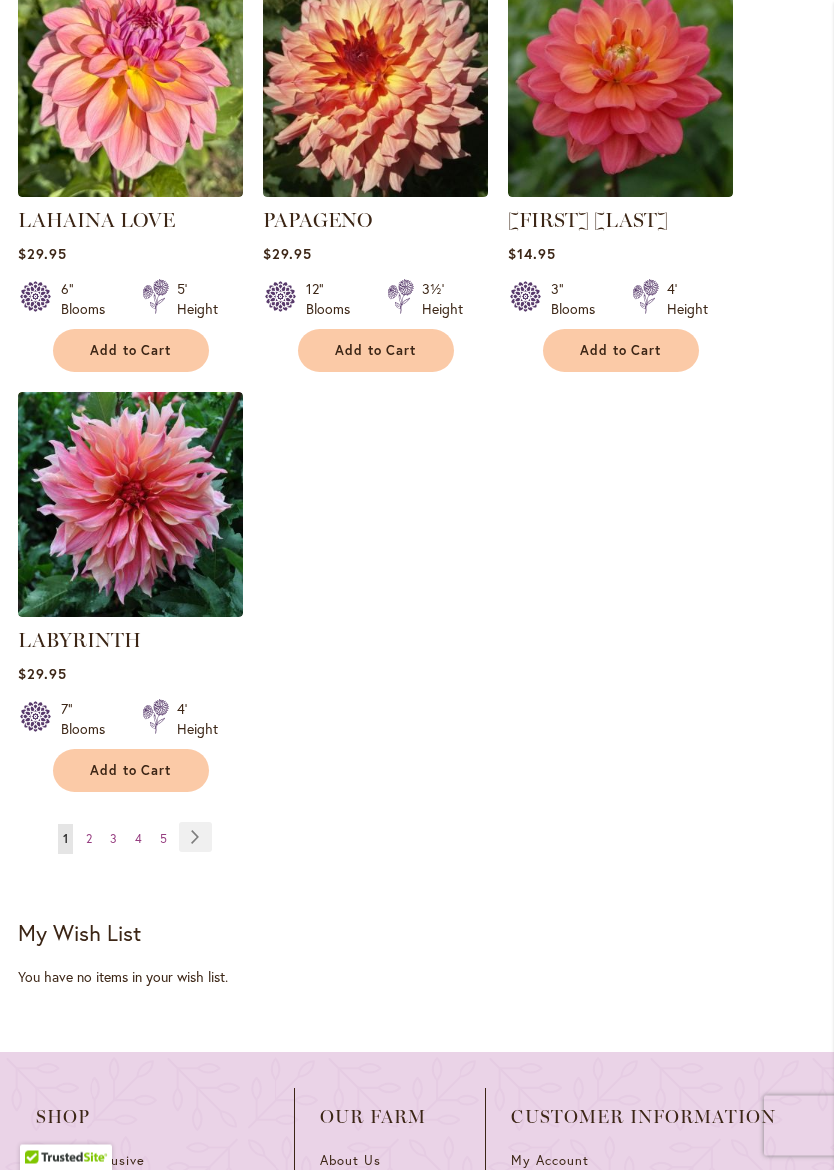 scroll, scrollTop: 2419, scrollLeft: 0, axis: vertical 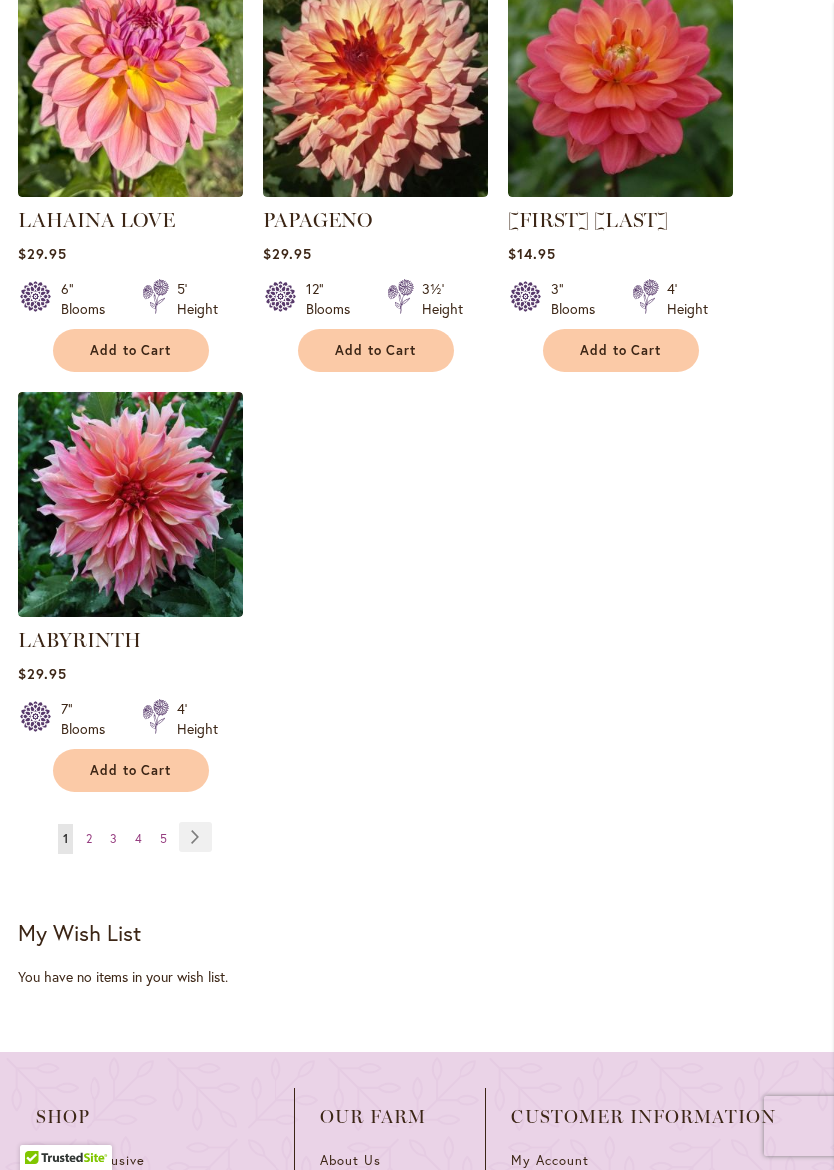 click at bounding box center (130, 504) 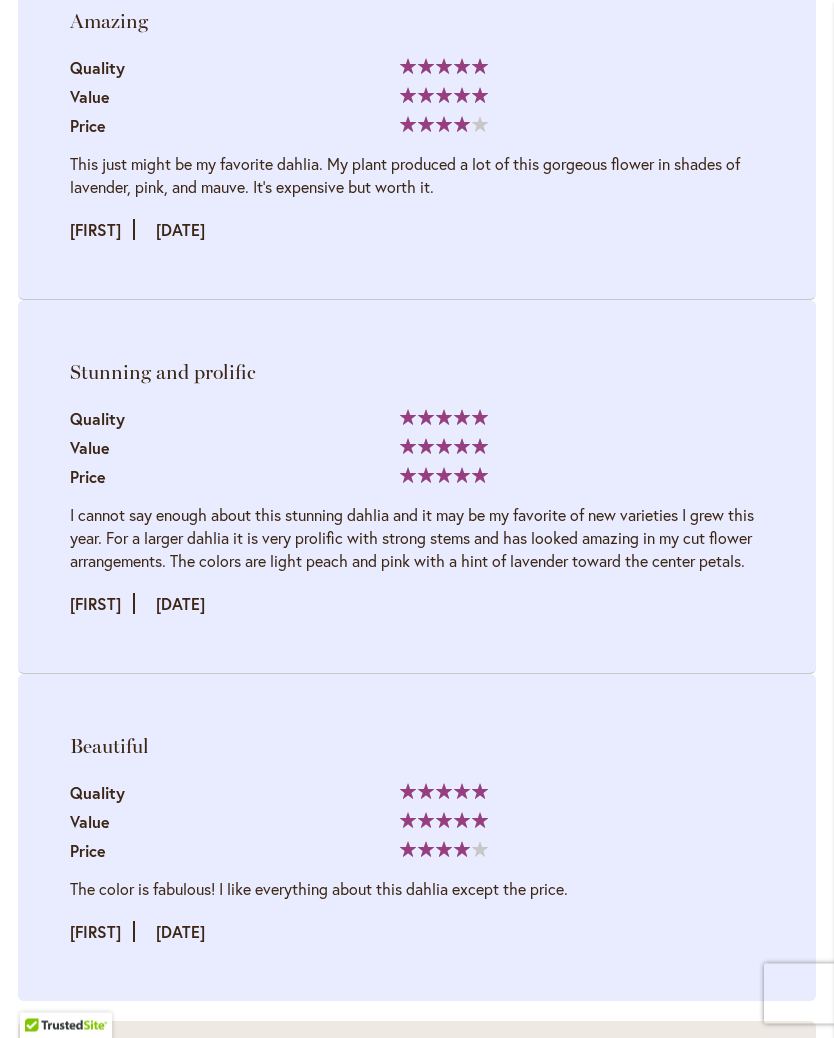scroll, scrollTop: 4097, scrollLeft: 0, axis: vertical 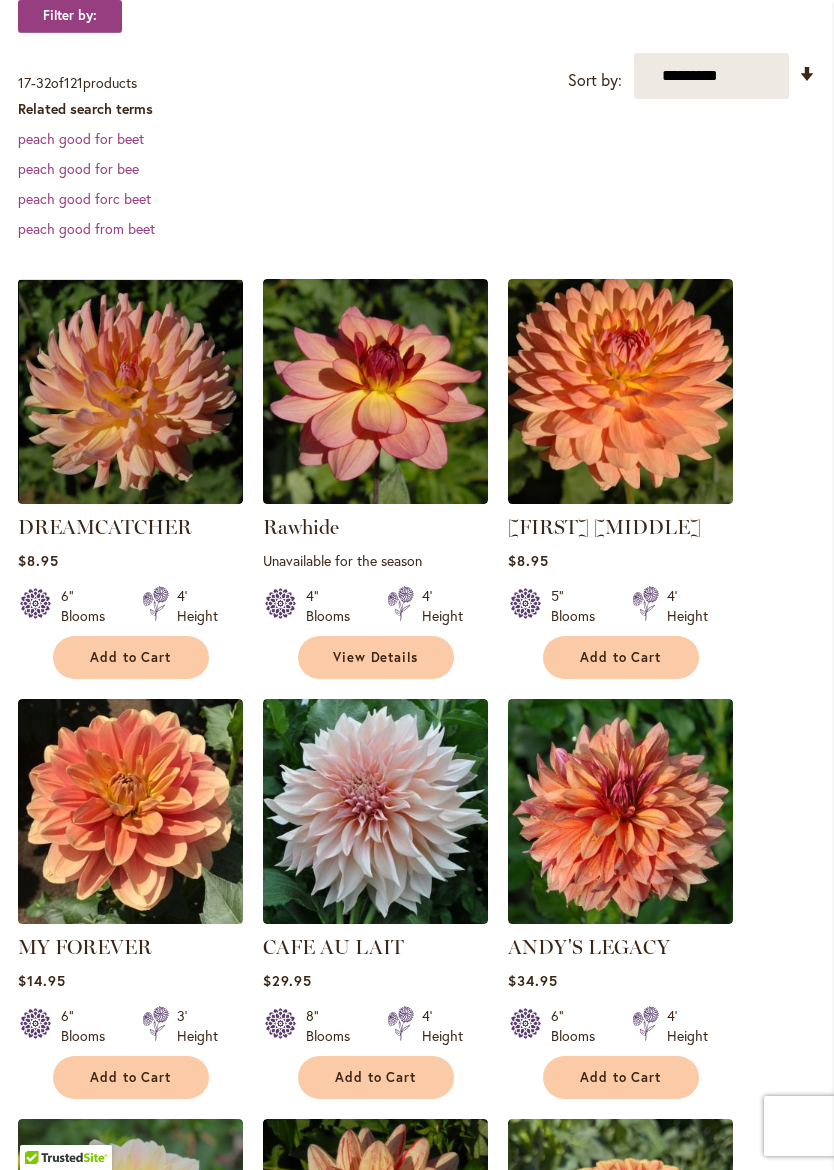 click at bounding box center [375, 391] 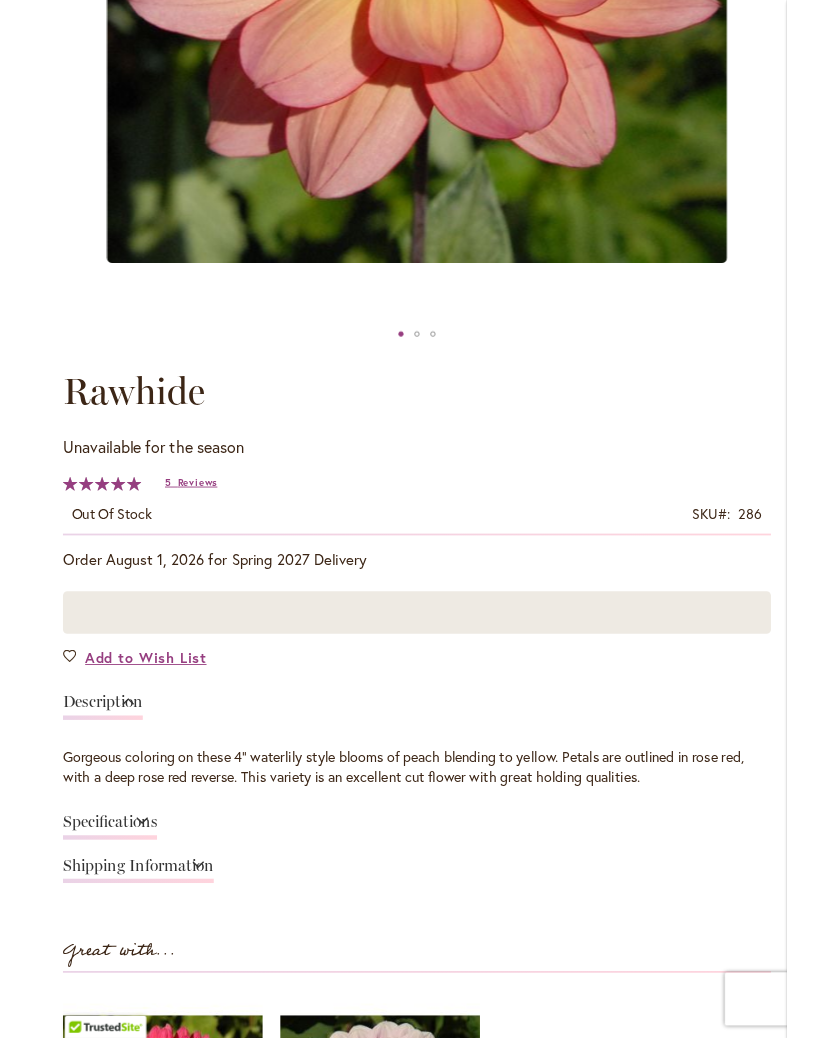 scroll, scrollTop: 268, scrollLeft: 0, axis: vertical 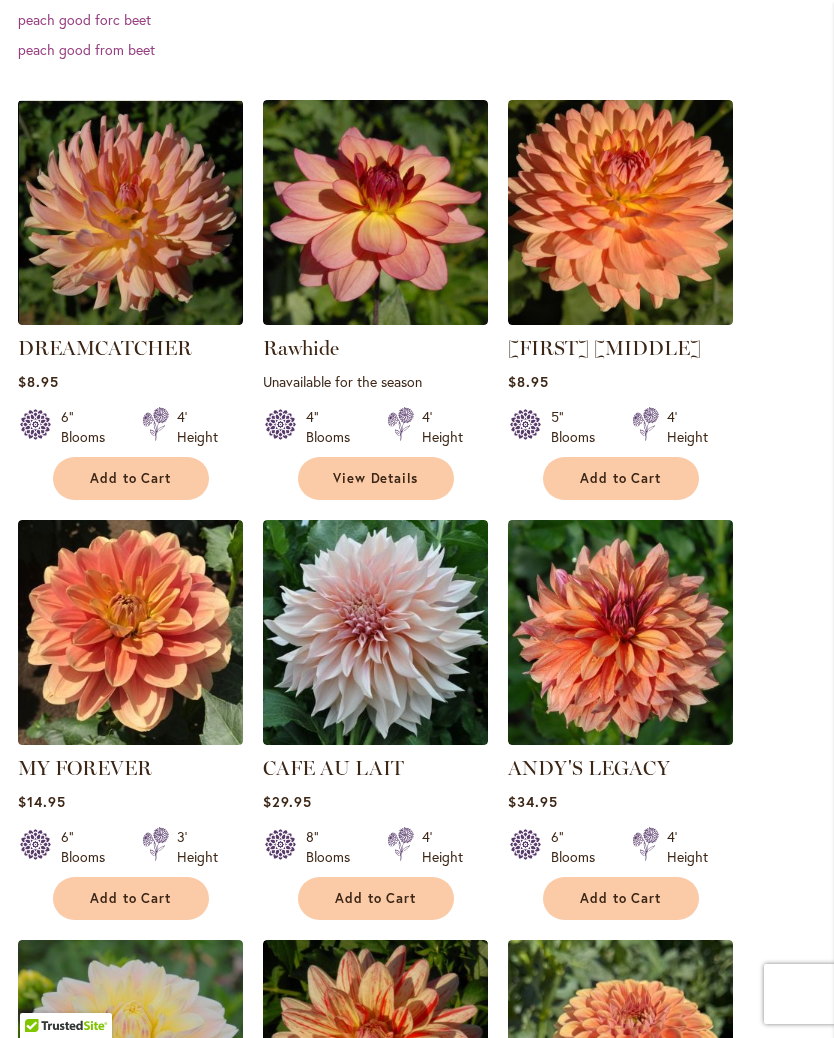 click at bounding box center (375, 212) 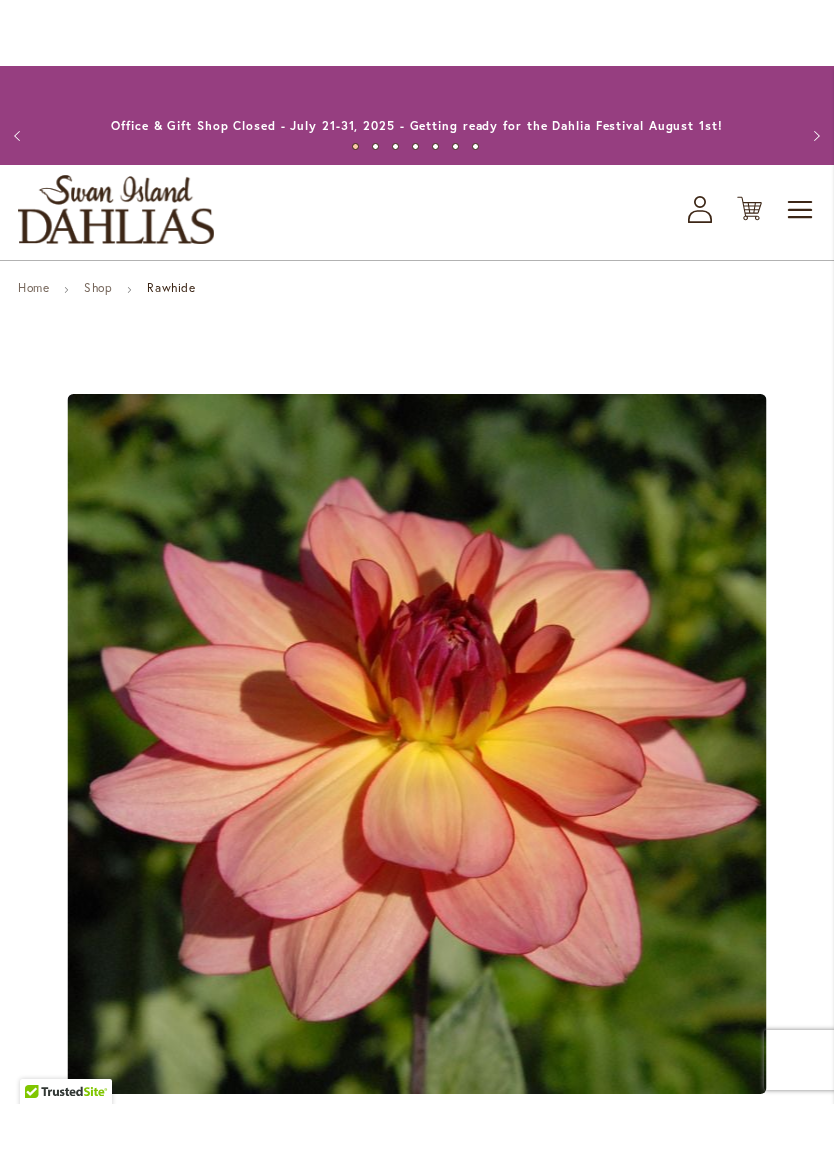scroll, scrollTop: 429, scrollLeft: 0, axis: vertical 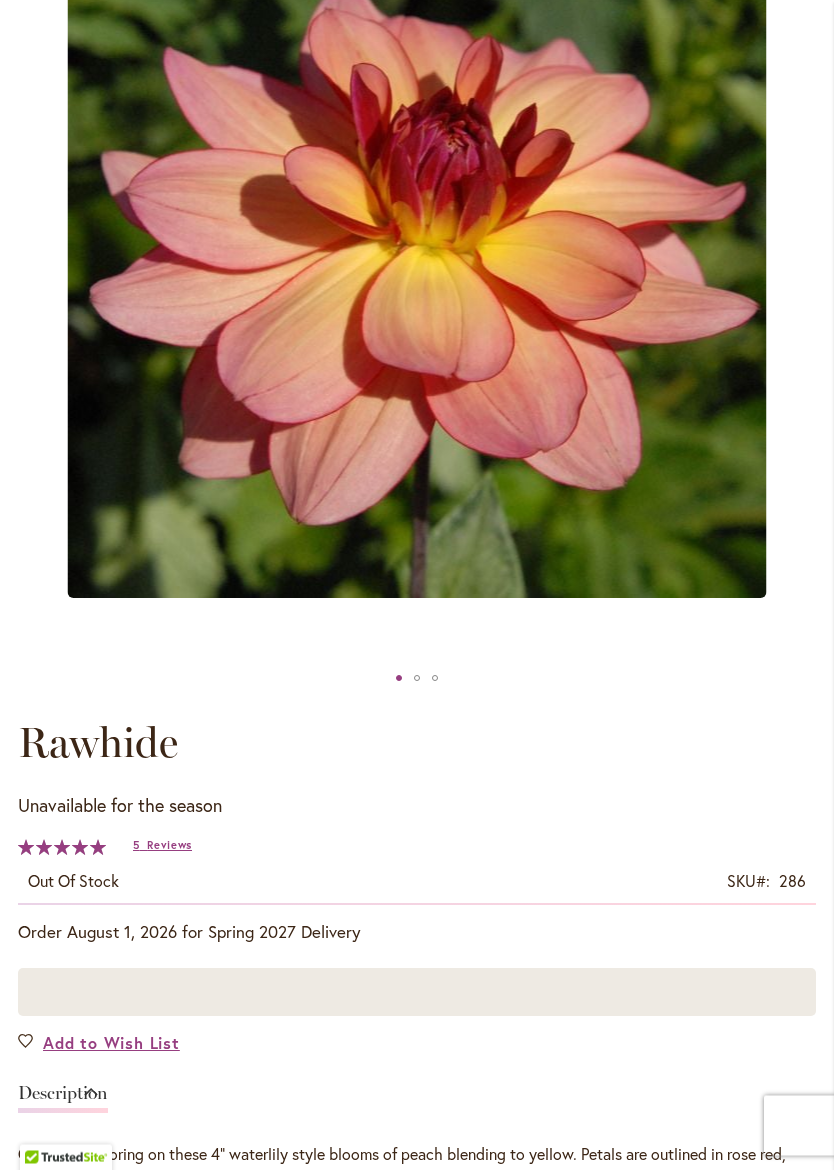 click on "Reviews" at bounding box center [169, 846] 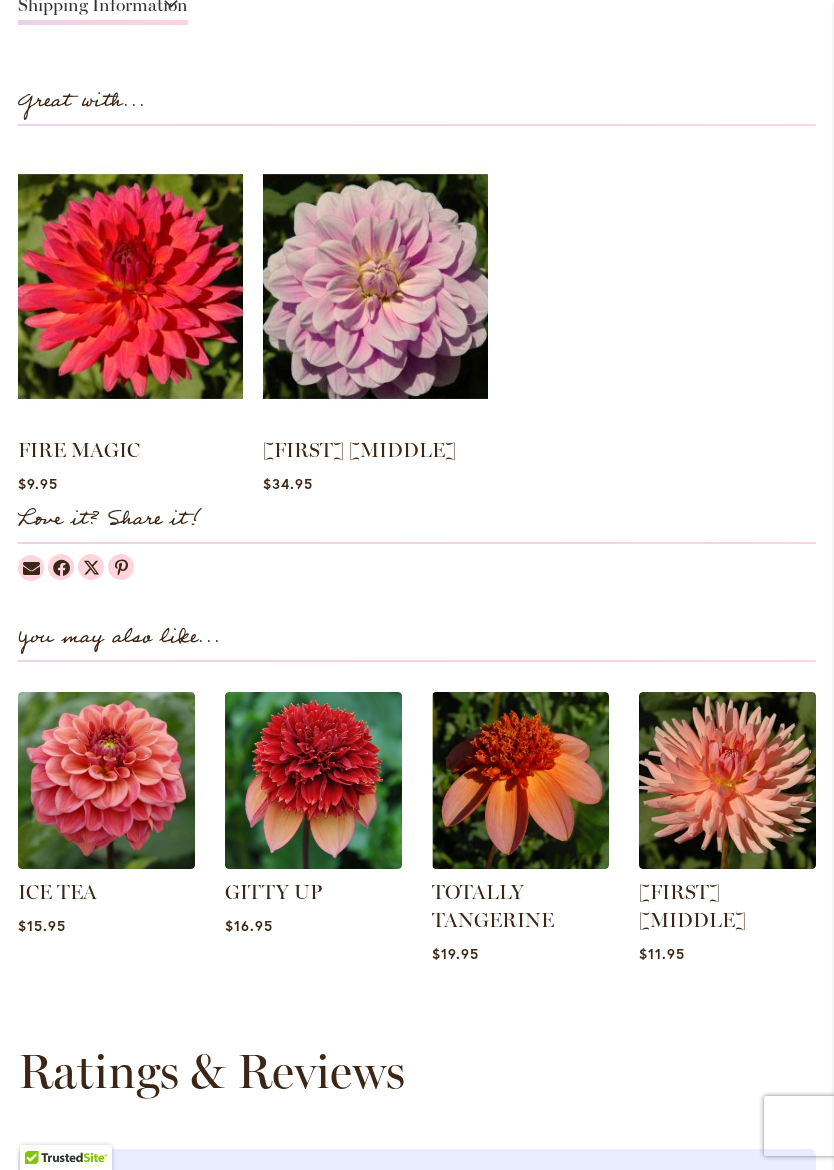 scroll, scrollTop: 2690, scrollLeft: 0, axis: vertical 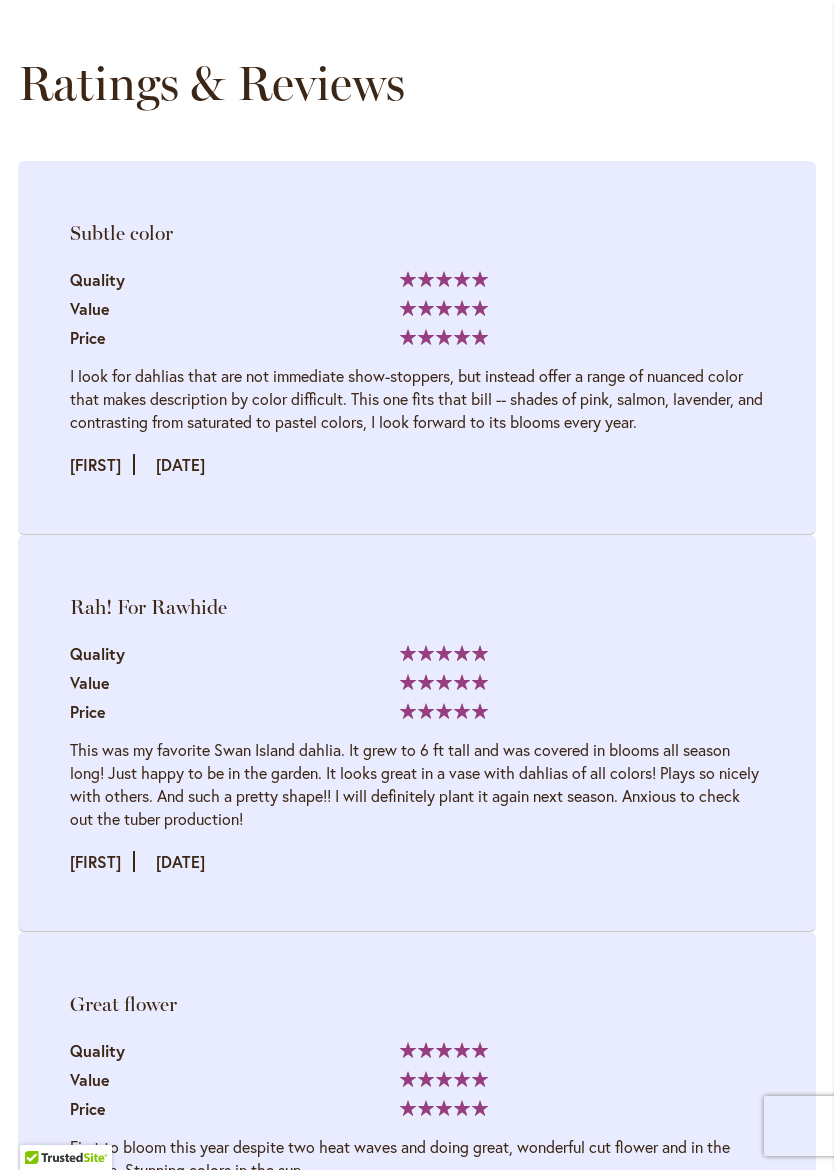 click on "Quality
100%
Value
Price" at bounding box center [417, 684] 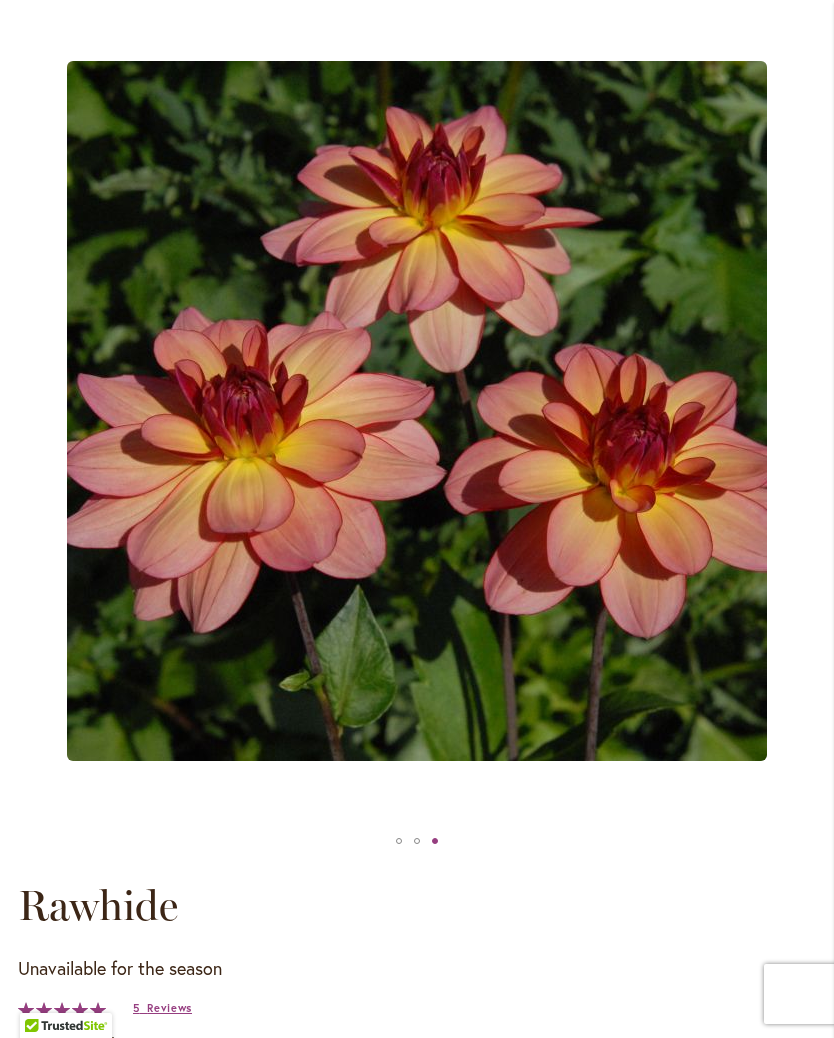 scroll, scrollTop: 235, scrollLeft: 0, axis: vertical 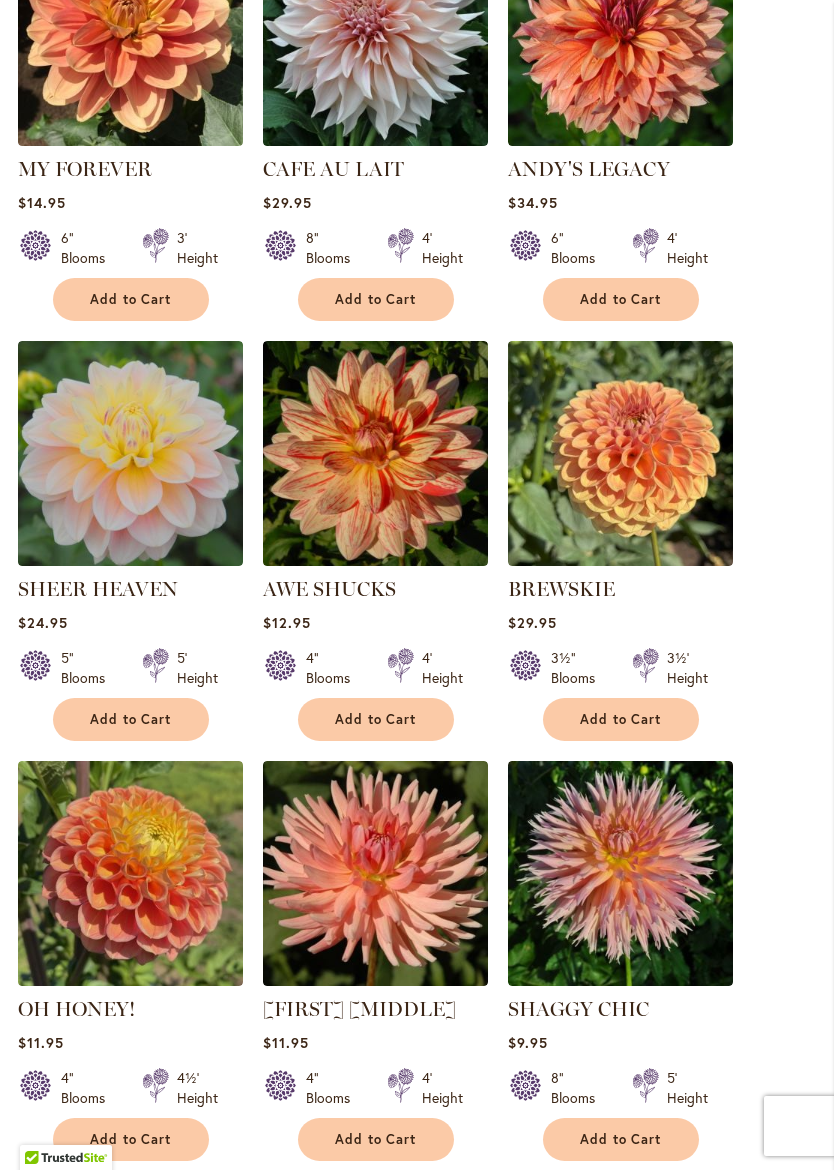 click at bounding box center [620, 873] 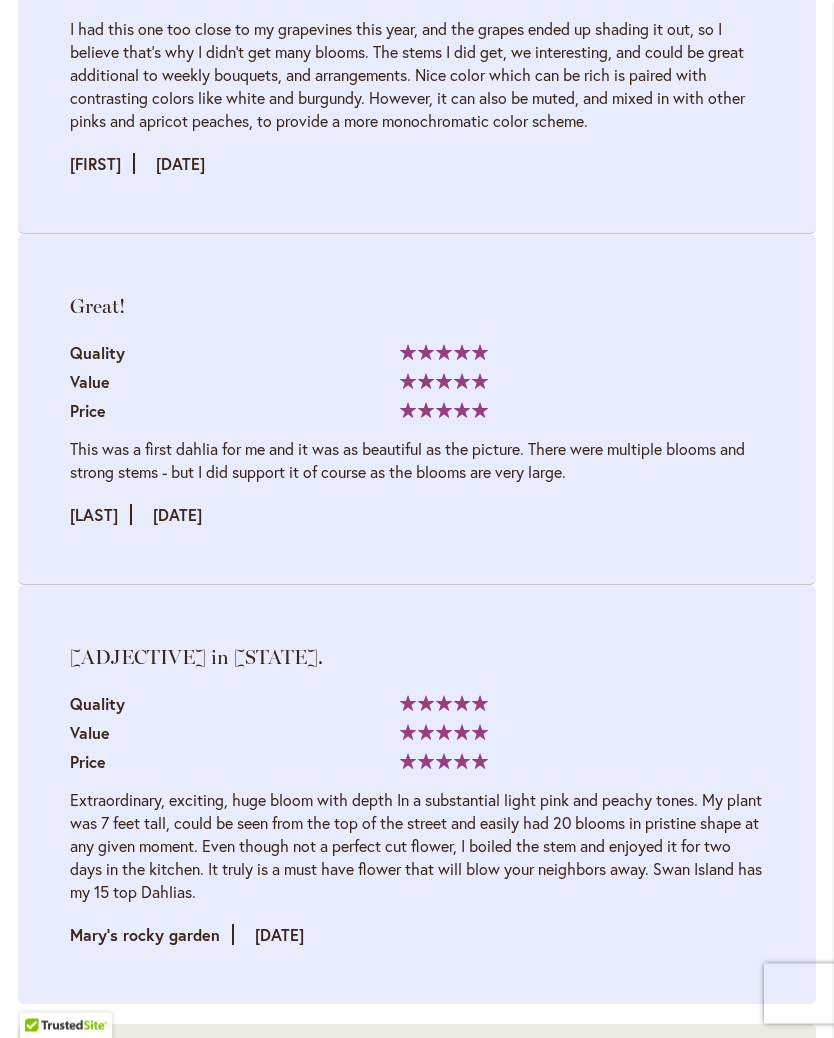 scroll, scrollTop: 3073, scrollLeft: 0, axis: vertical 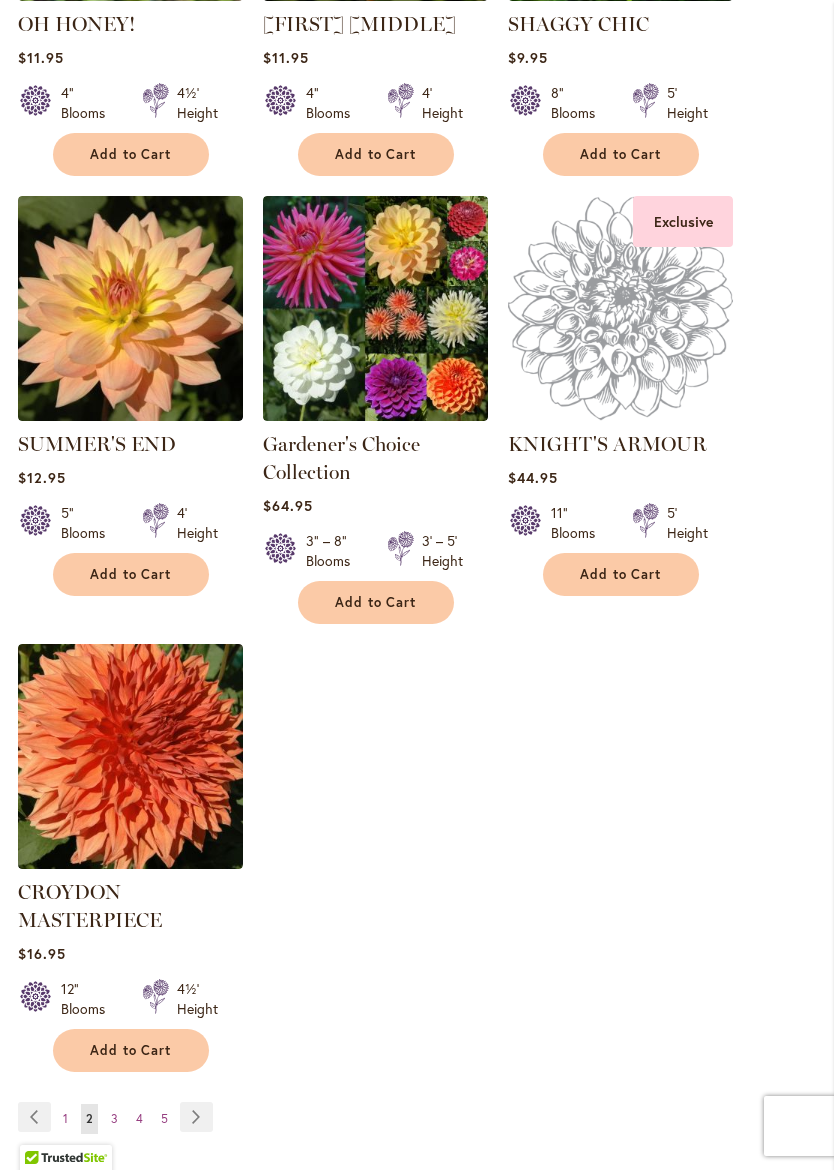 click at bounding box center [130, 308] 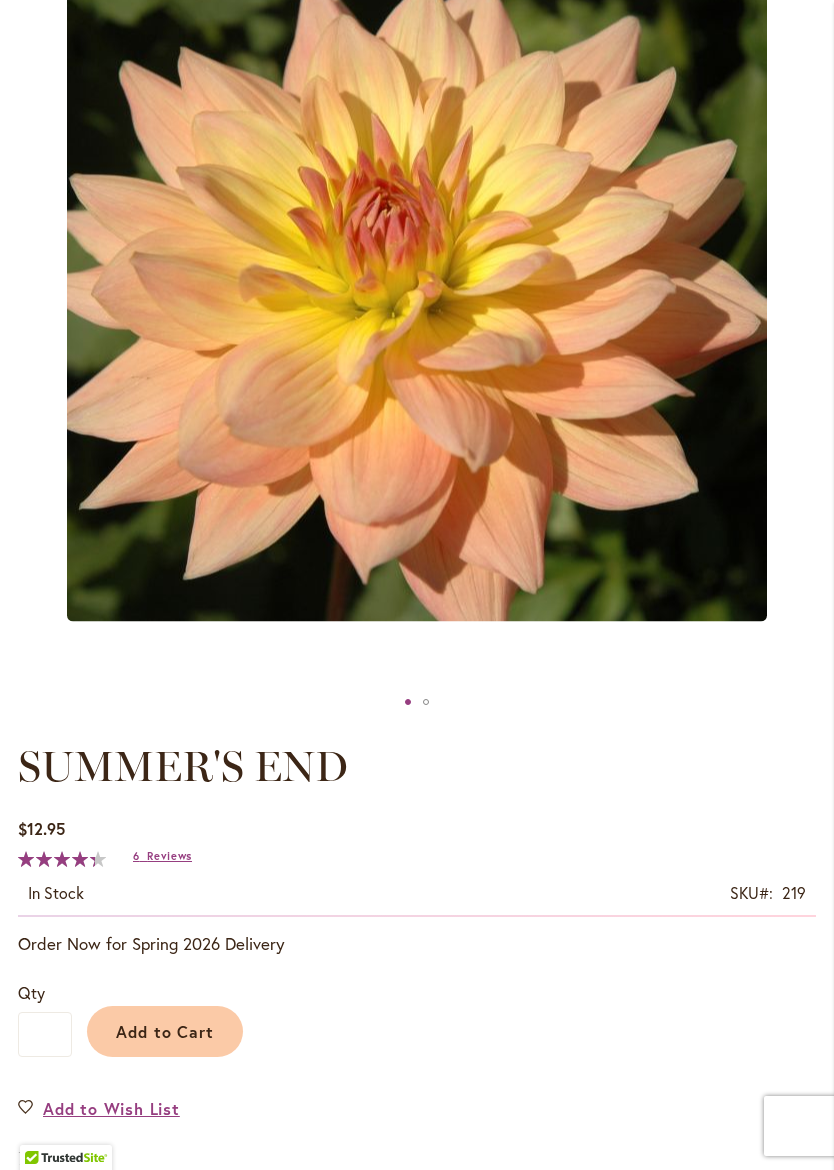 scroll, scrollTop: 403, scrollLeft: 0, axis: vertical 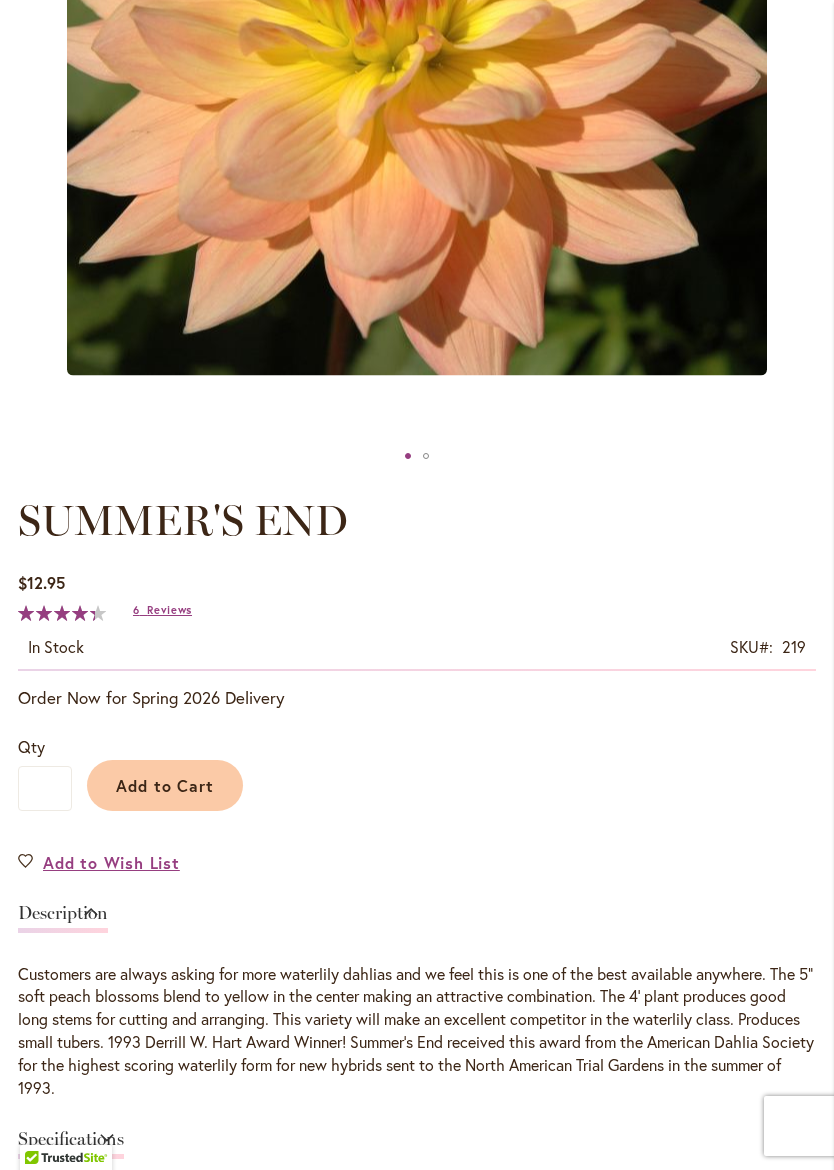 click on "Reviews" at bounding box center (169, 610) 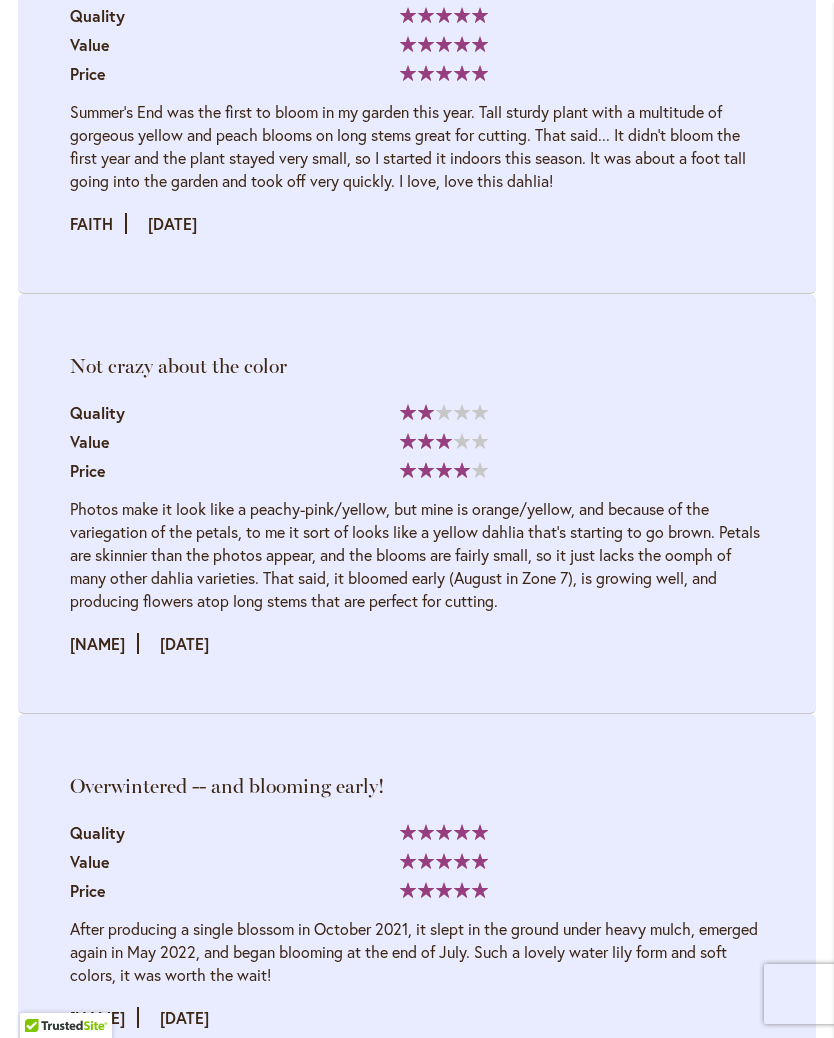 scroll, scrollTop: 3760, scrollLeft: 0, axis: vertical 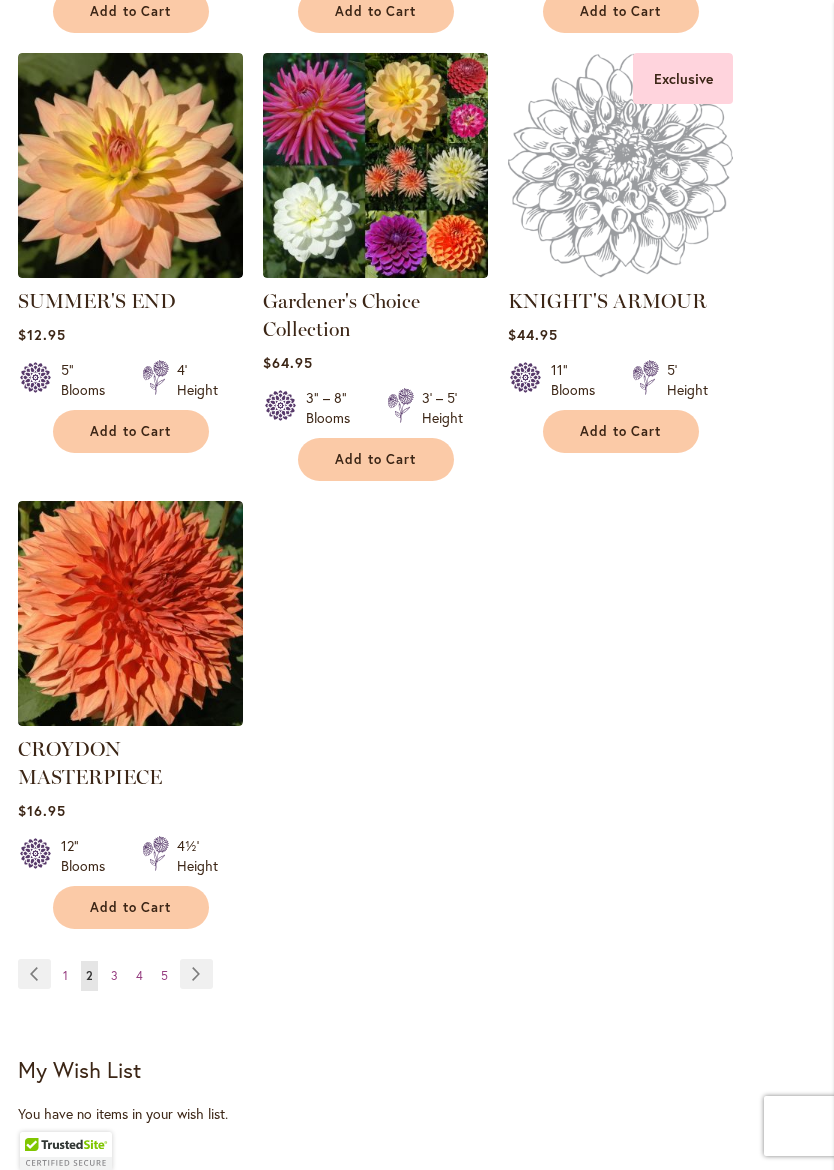 click on "Page
Next" at bounding box center [196, 974] 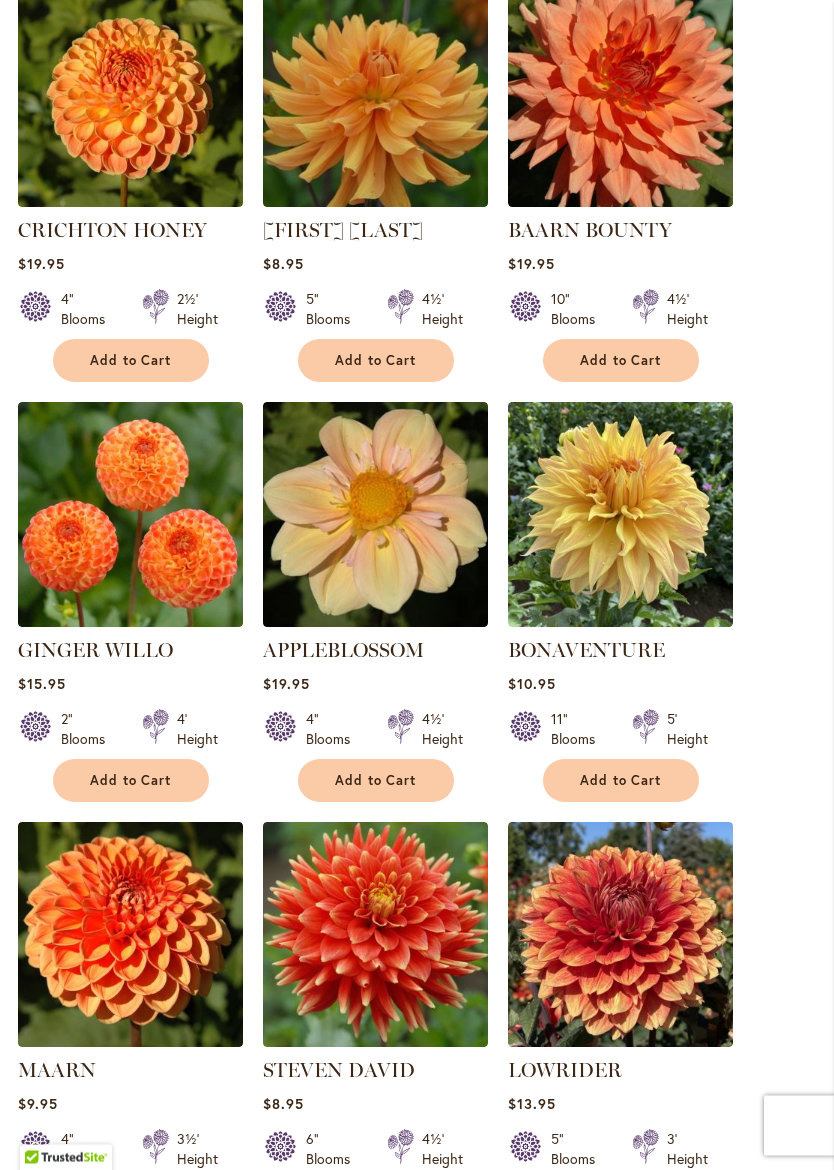 scroll, scrollTop: 1810, scrollLeft: 0, axis: vertical 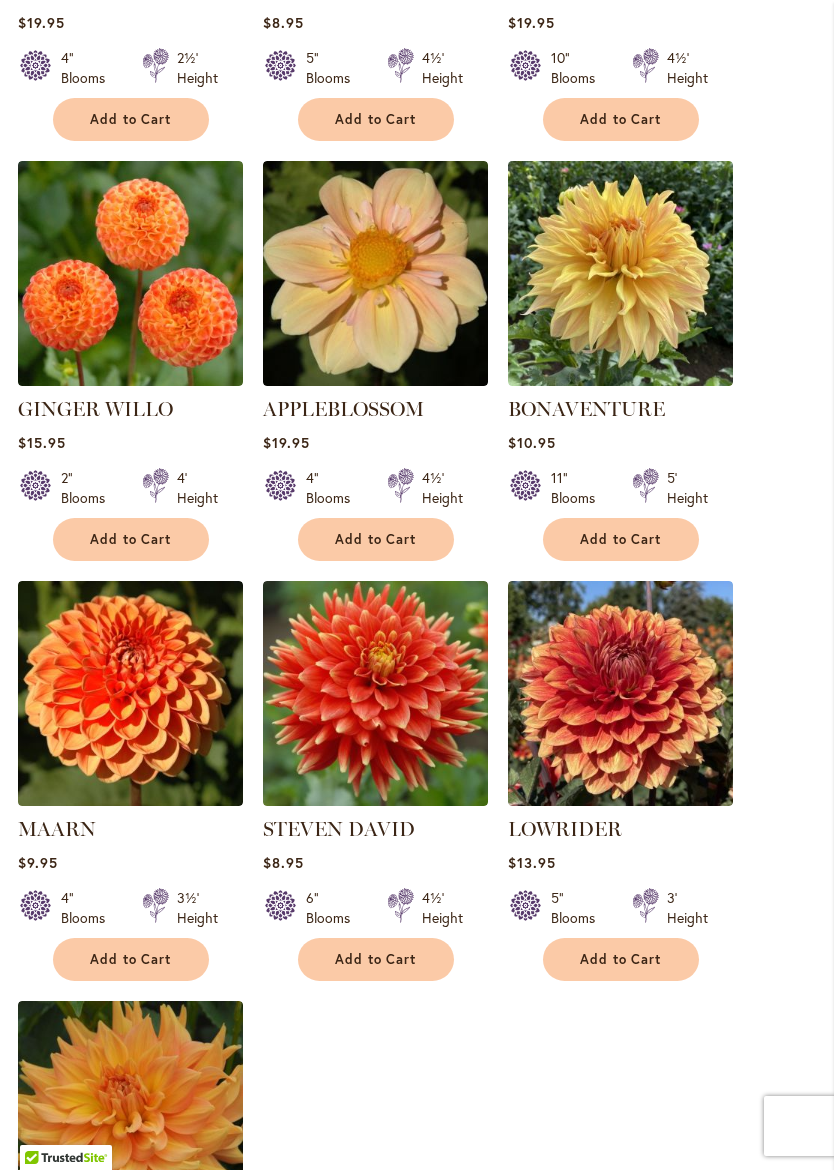 click at bounding box center (375, 273) 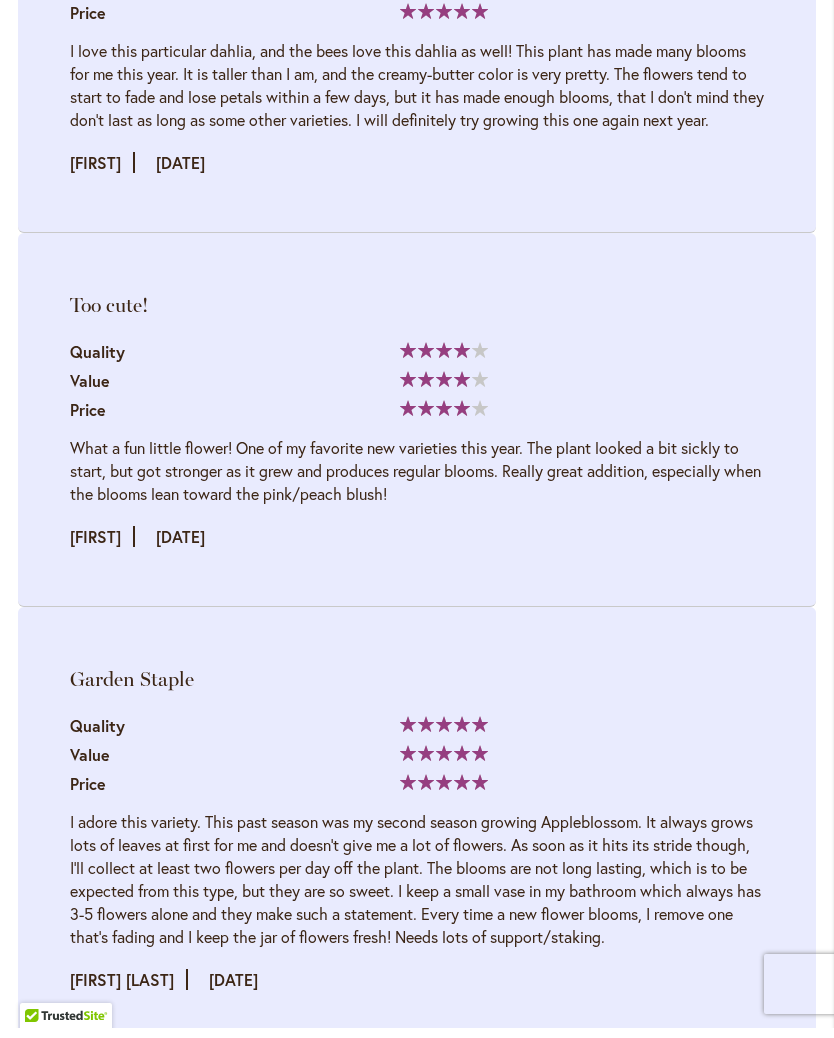 scroll, scrollTop: 3419, scrollLeft: 0, axis: vertical 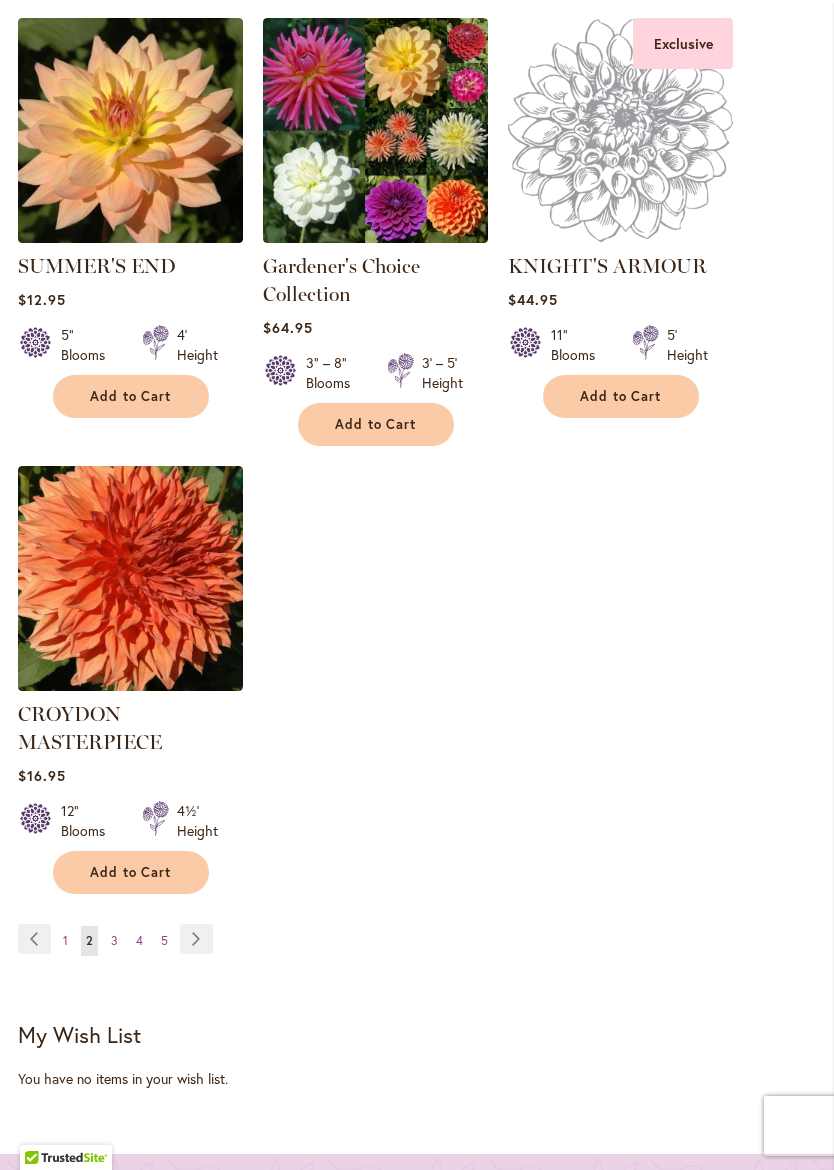 click on "Page
Next" at bounding box center (196, 939) 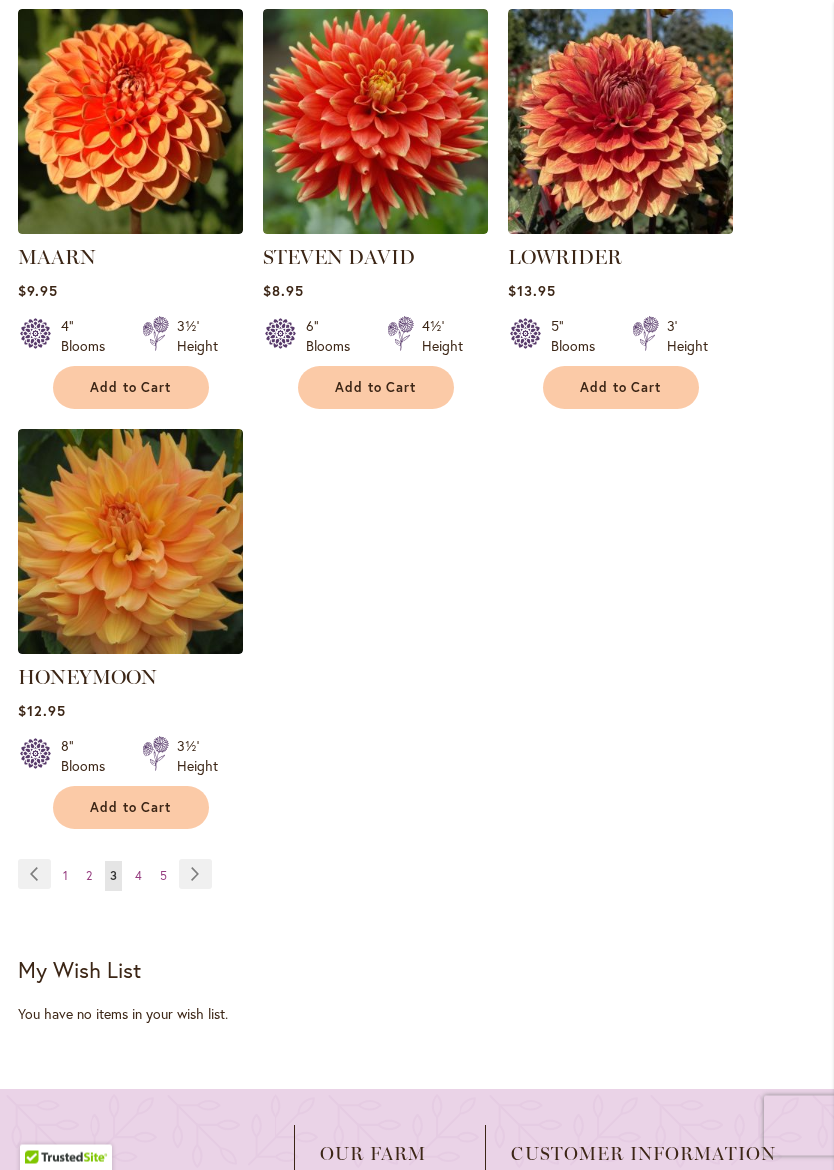 scroll, scrollTop: 2382, scrollLeft: 0, axis: vertical 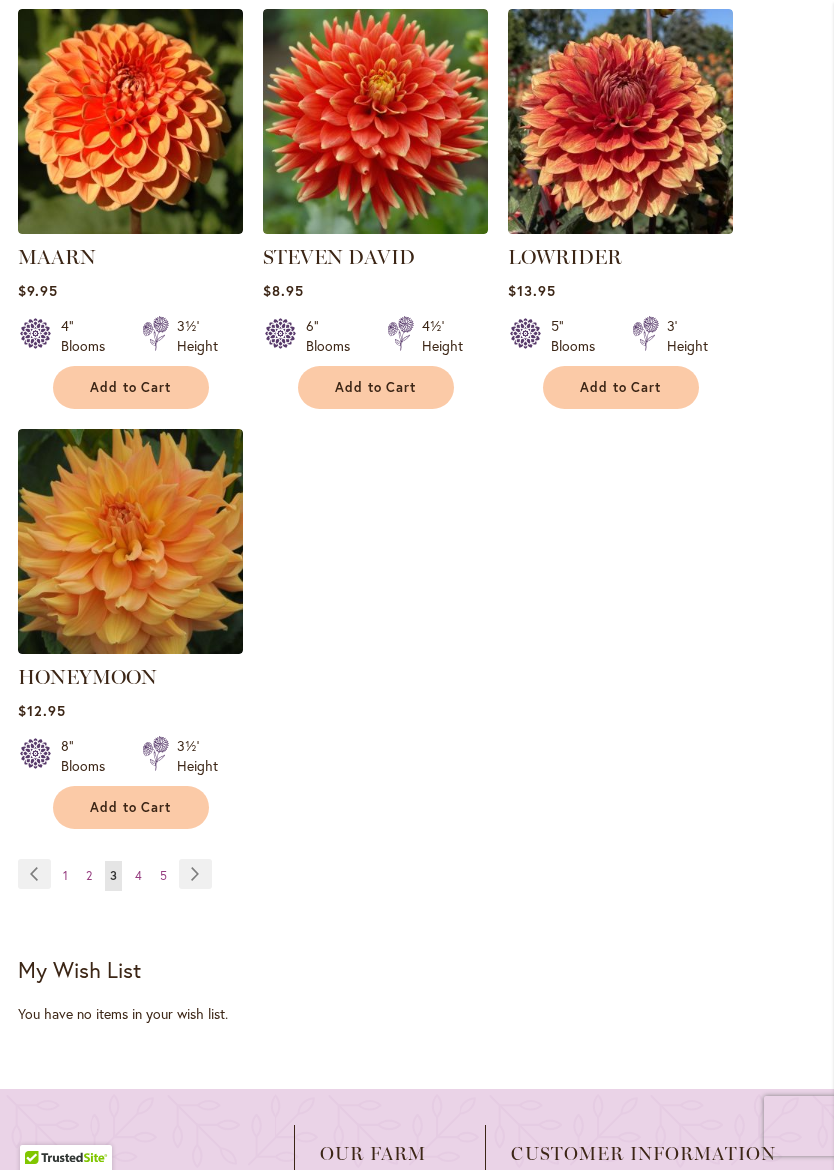 click on "Page
Next" at bounding box center [195, 874] 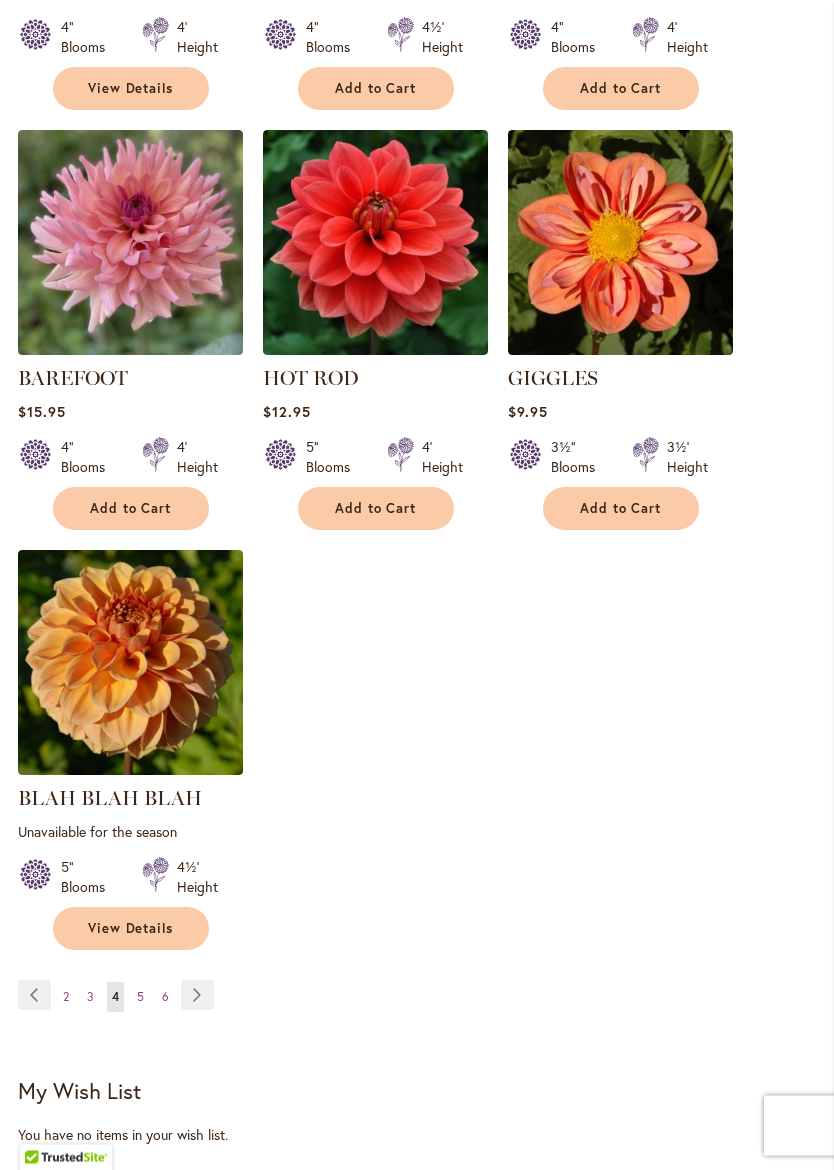 scroll, scrollTop: 2244, scrollLeft: 0, axis: vertical 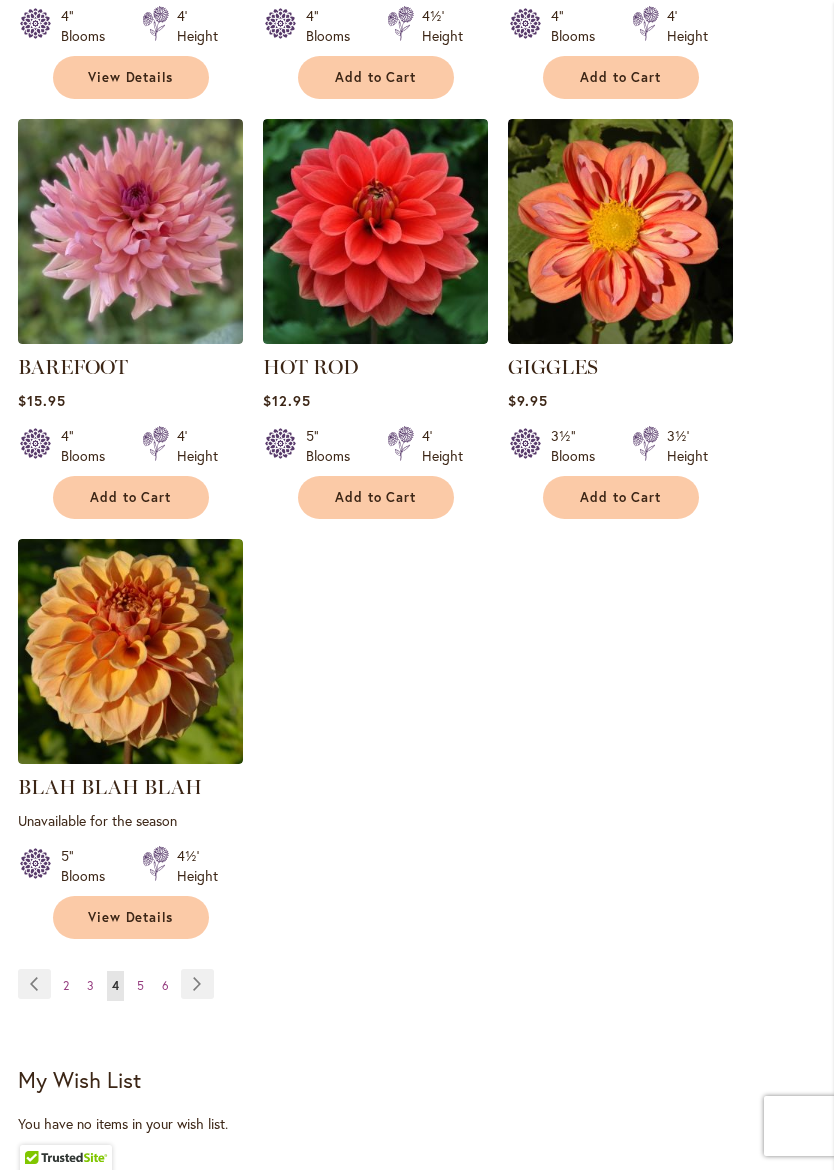 click at bounding box center (130, 231) 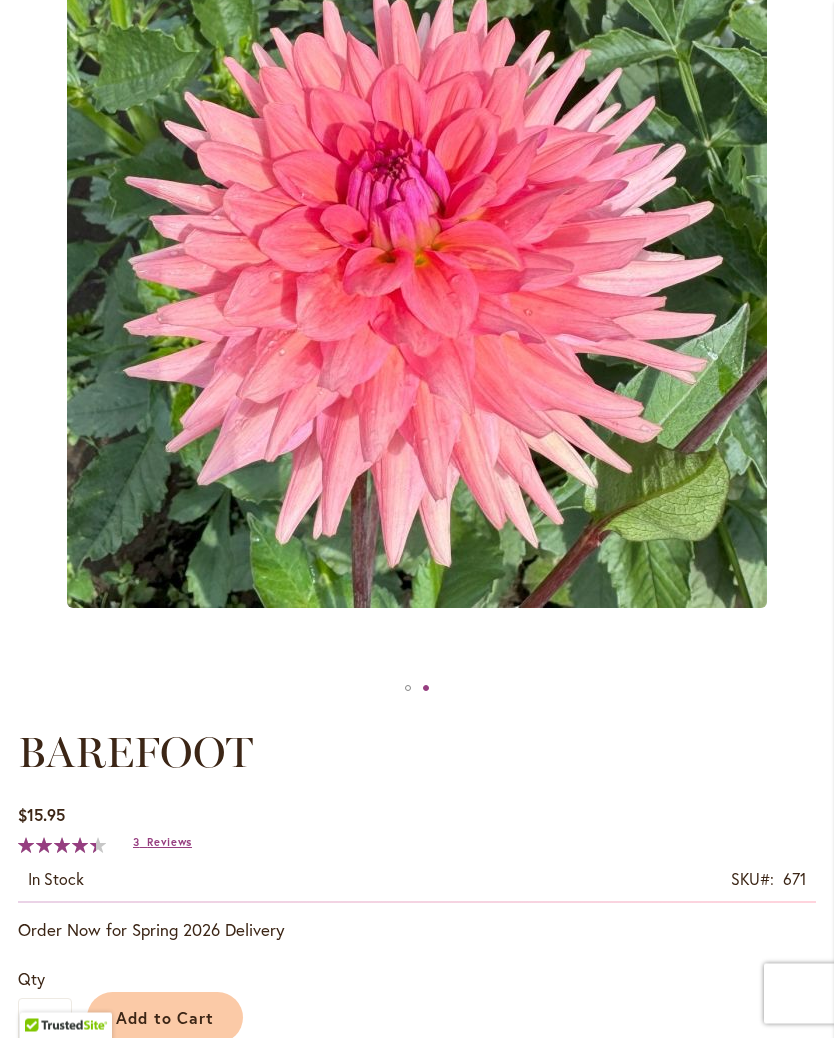 scroll, scrollTop: 420, scrollLeft: 0, axis: vertical 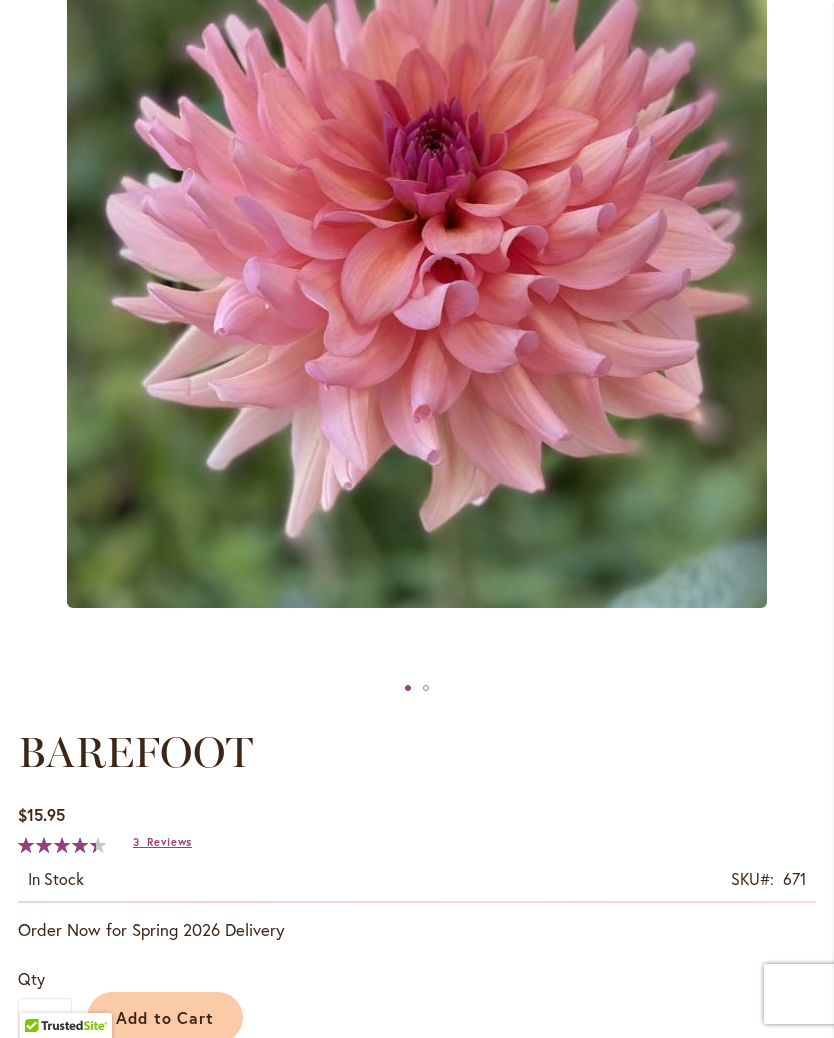 click on "Reviews" at bounding box center (169, 842) 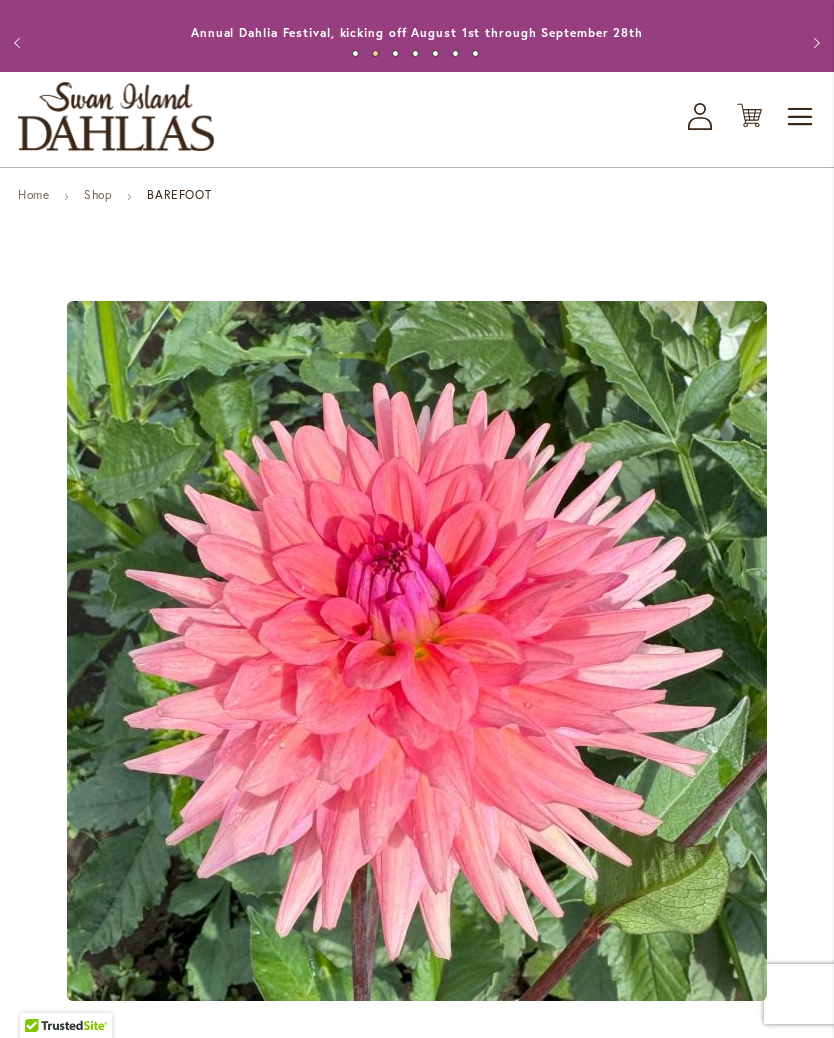 scroll, scrollTop: 12, scrollLeft: 0, axis: vertical 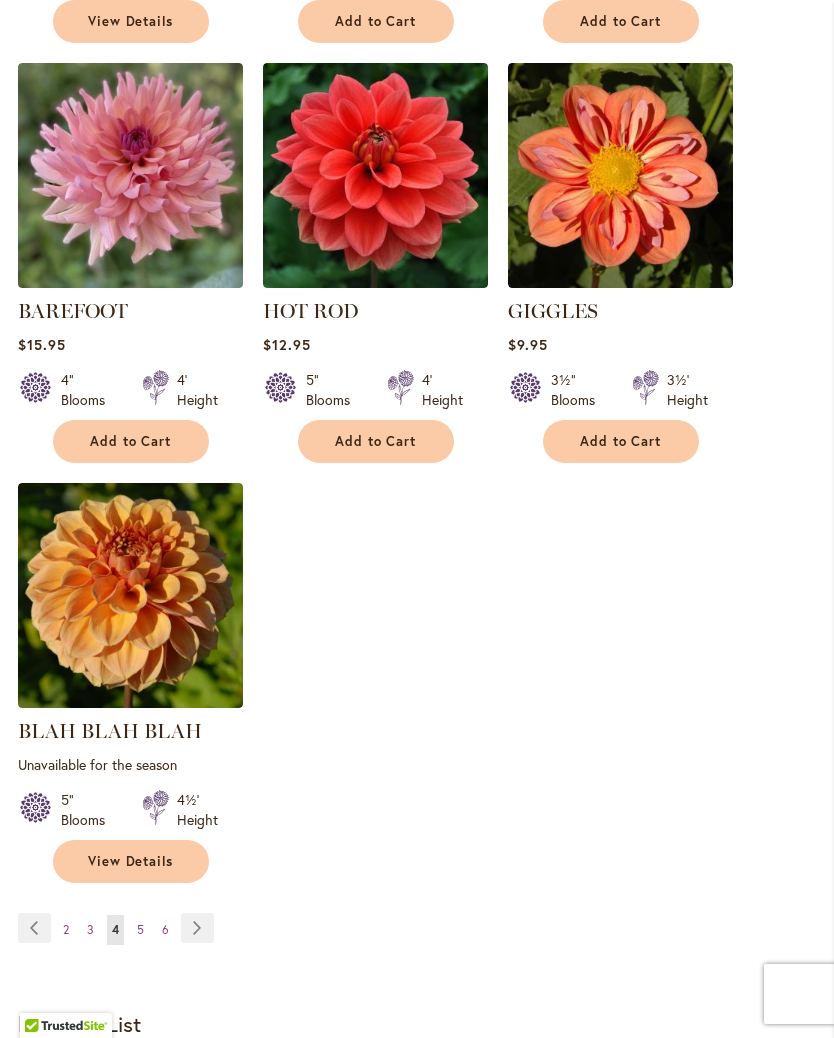 click on "Page
Next" at bounding box center [197, 928] 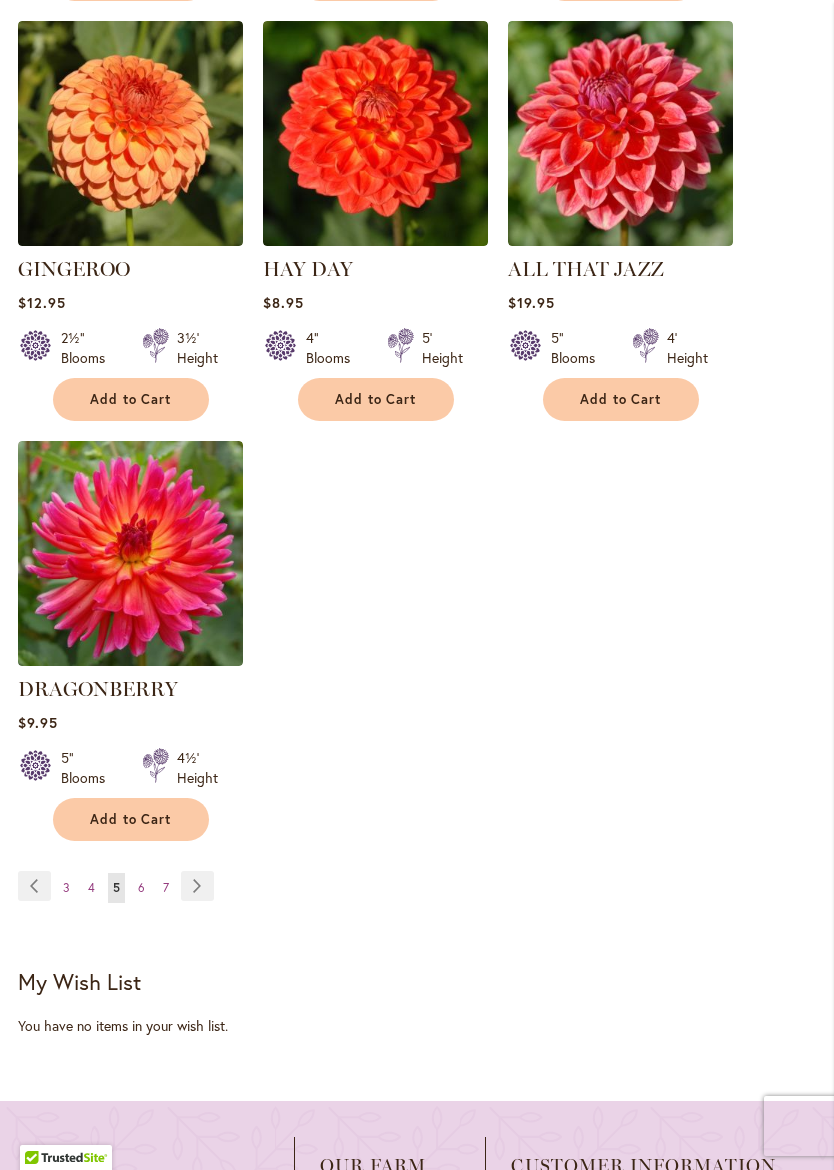 scroll, scrollTop: 2347, scrollLeft: 0, axis: vertical 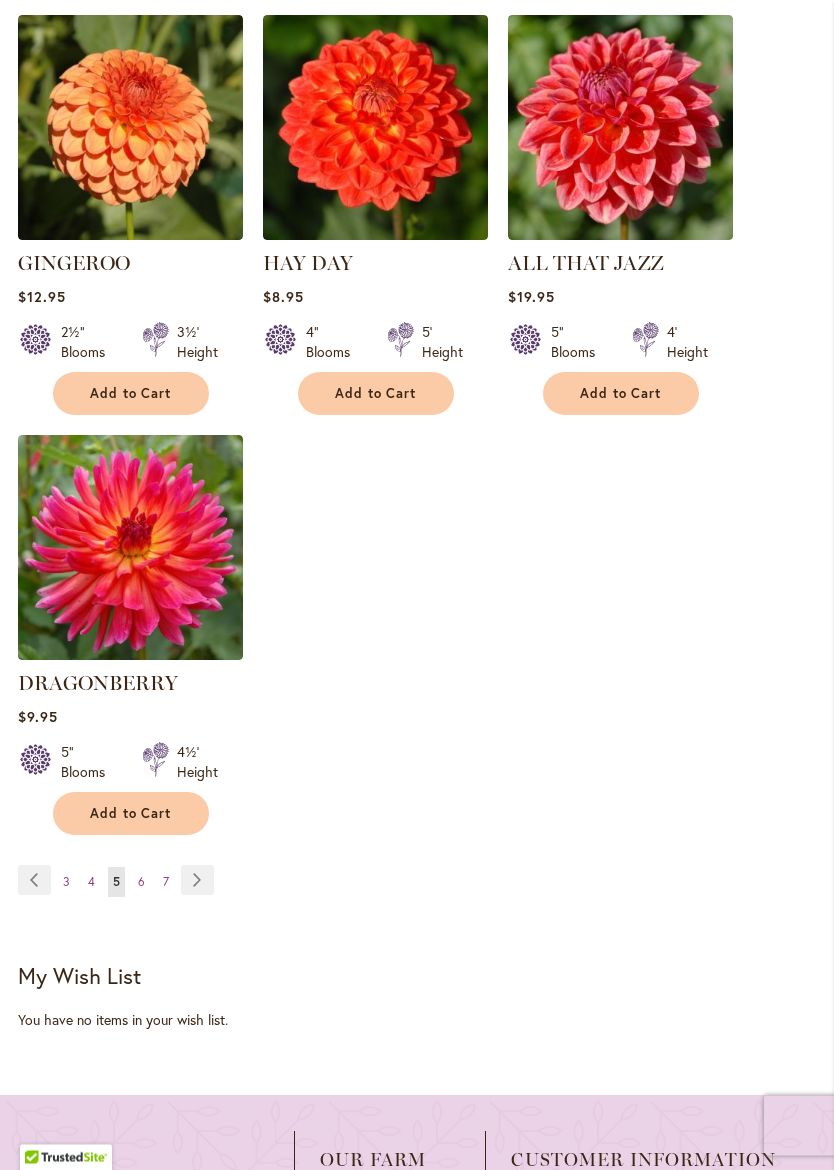 click on "Page
Next" at bounding box center [197, 881] 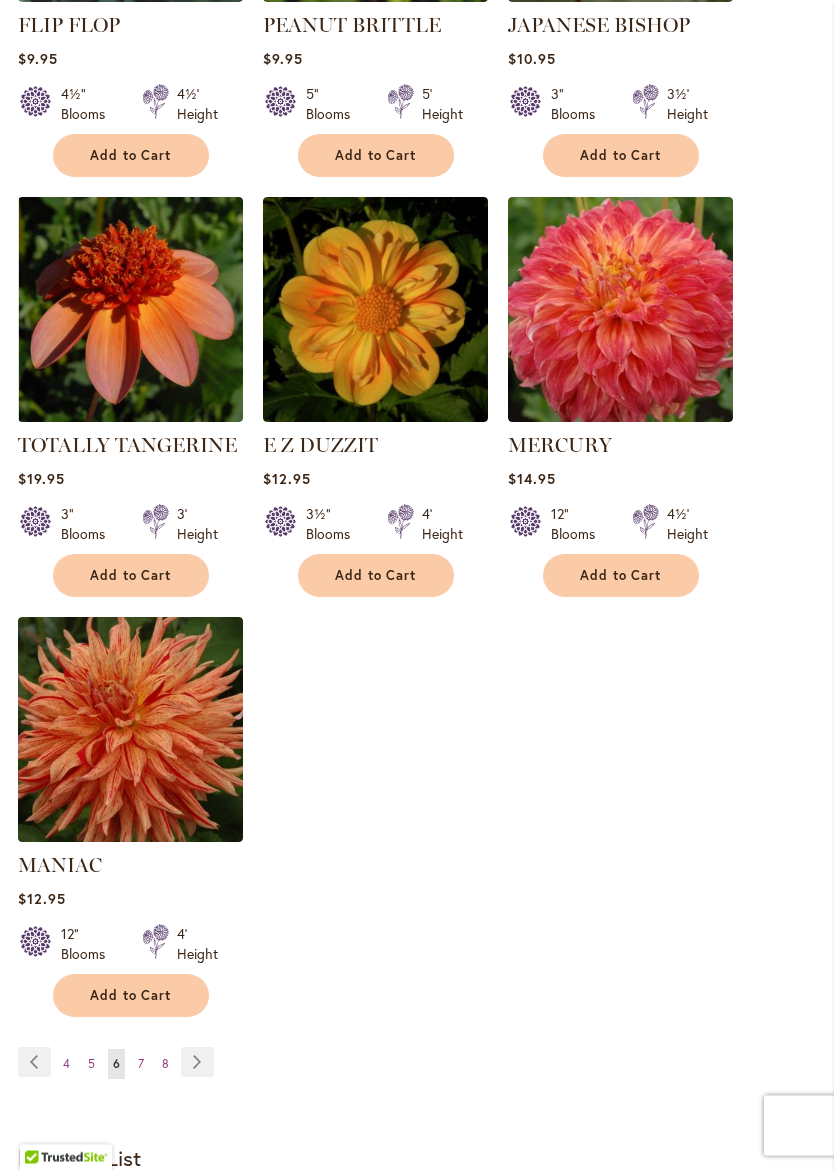 scroll, scrollTop: 2194, scrollLeft: 0, axis: vertical 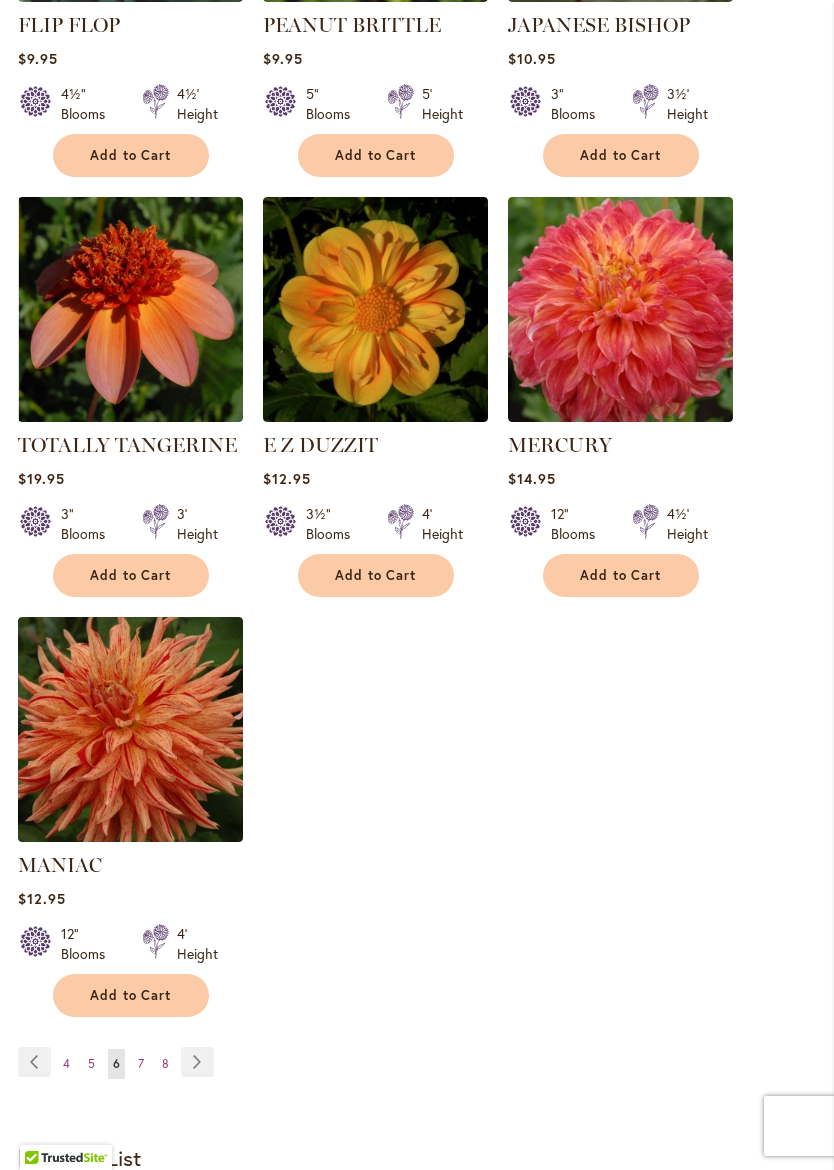 click at bounding box center (130, 309) 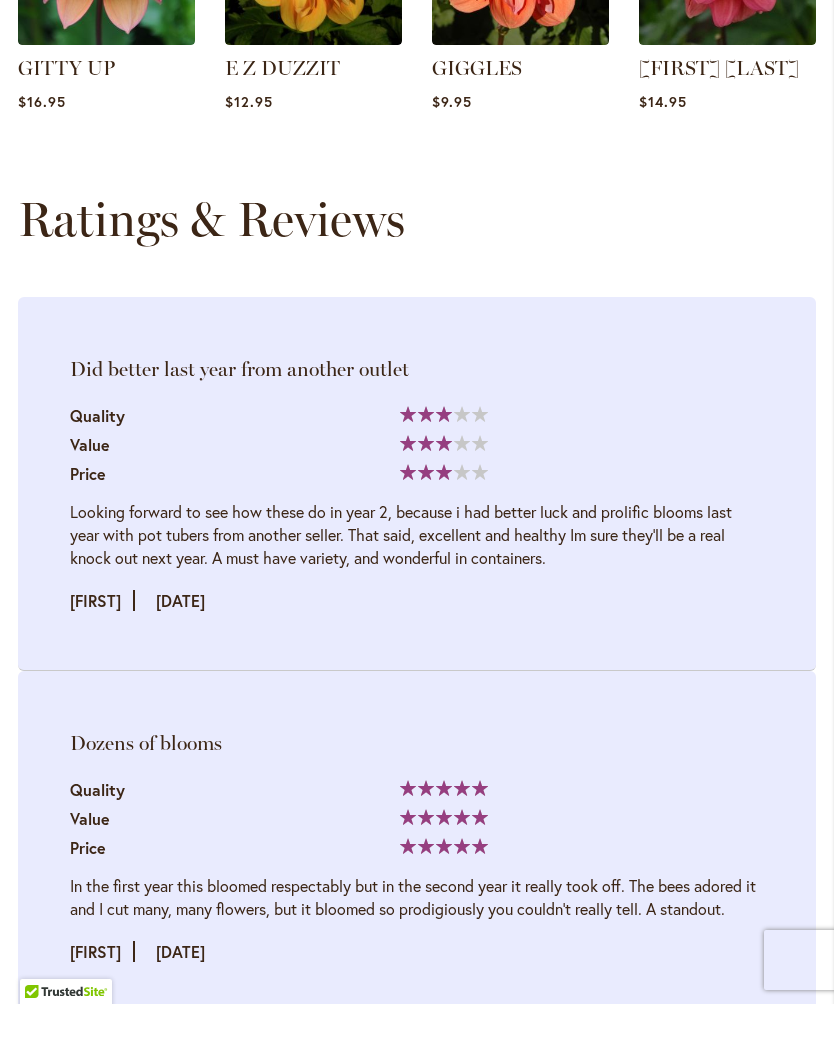 scroll, scrollTop: 2545, scrollLeft: 0, axis: vertical 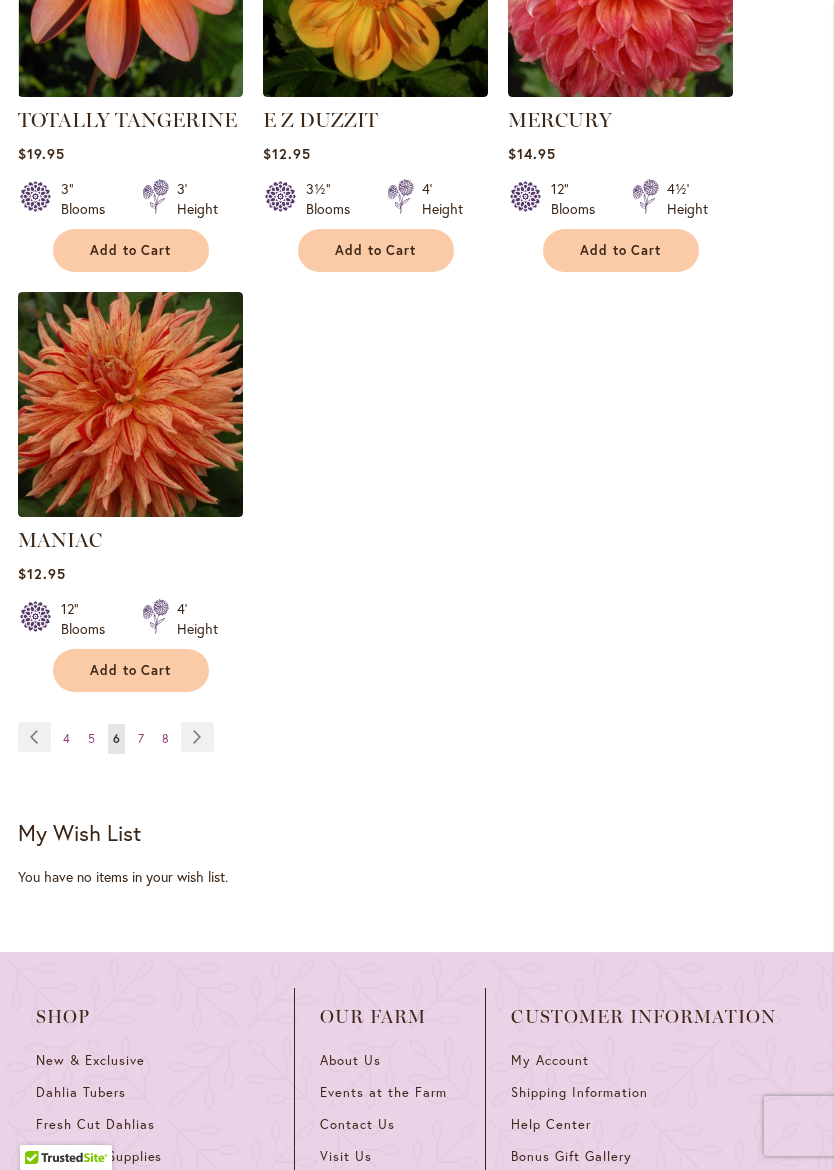 click on "Page
Next" at bounding box center (197, 737) 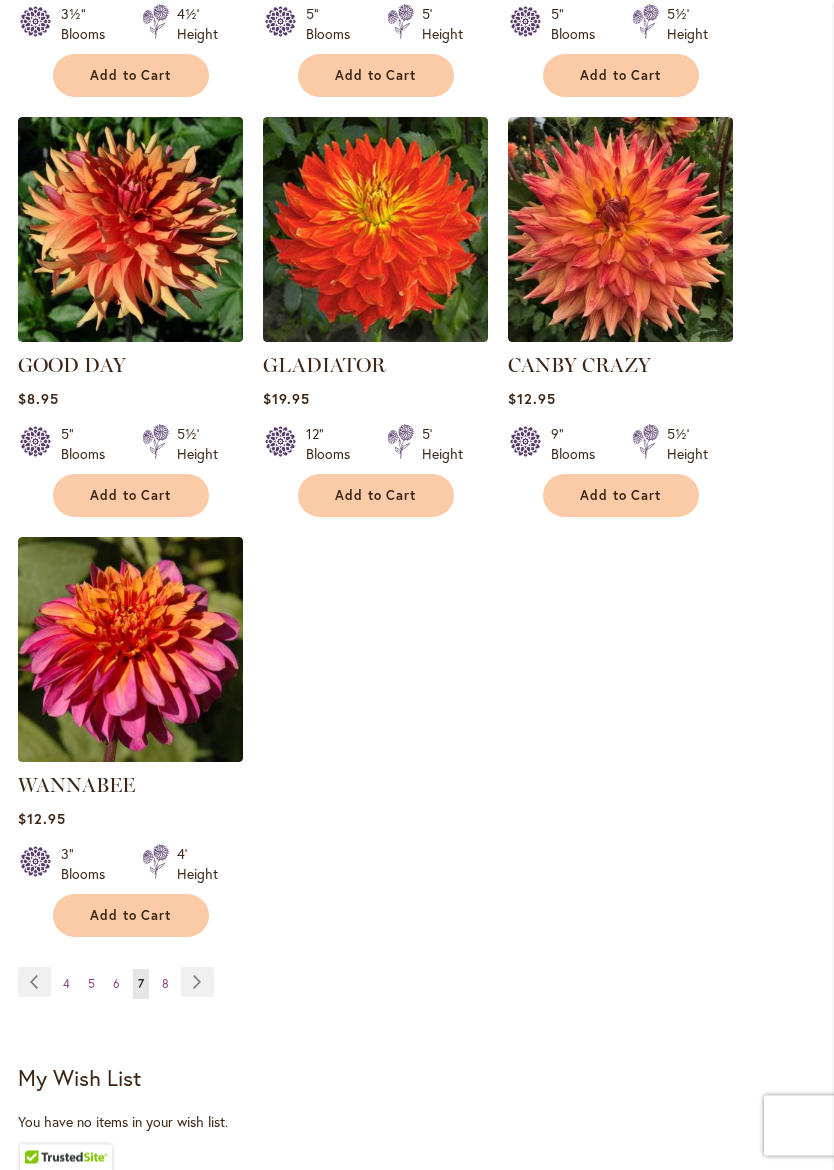 scroll, scrollTop: 2246, scrollLeft: 0, axis: vertical 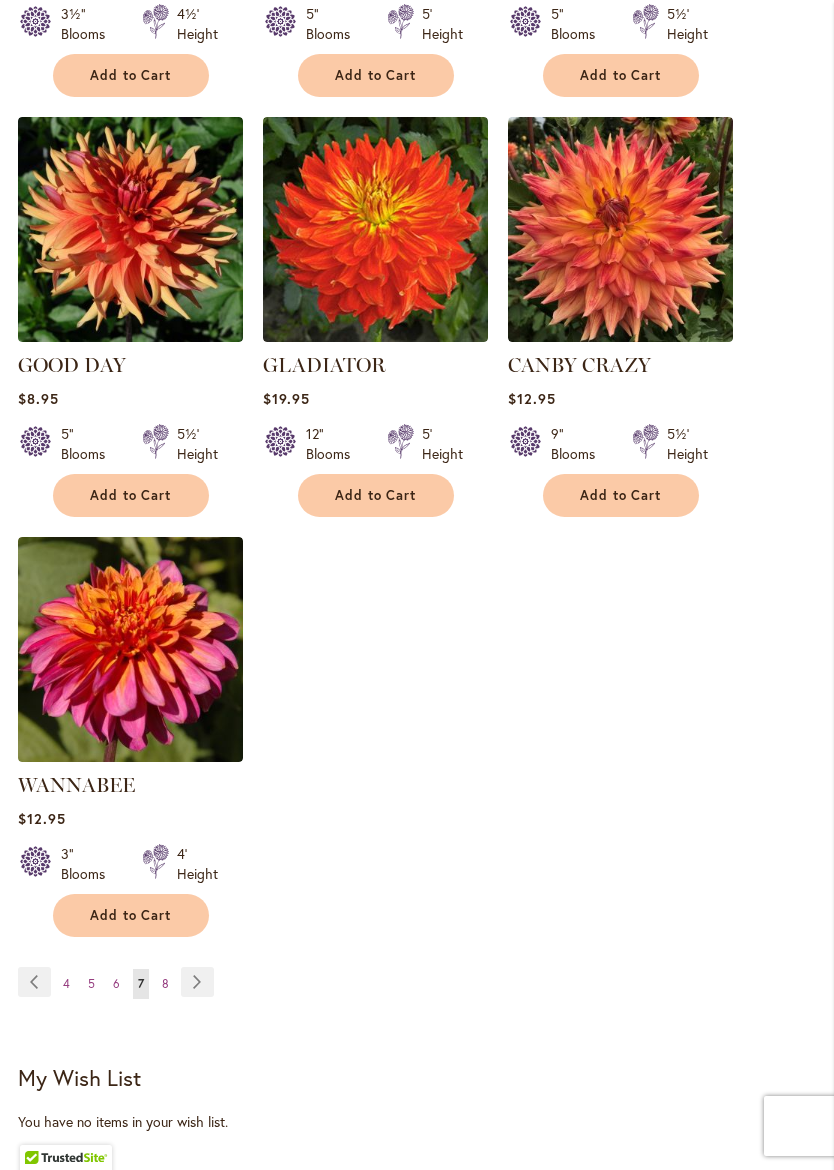 click on "Page
Next" at bounding box center [197, 982] 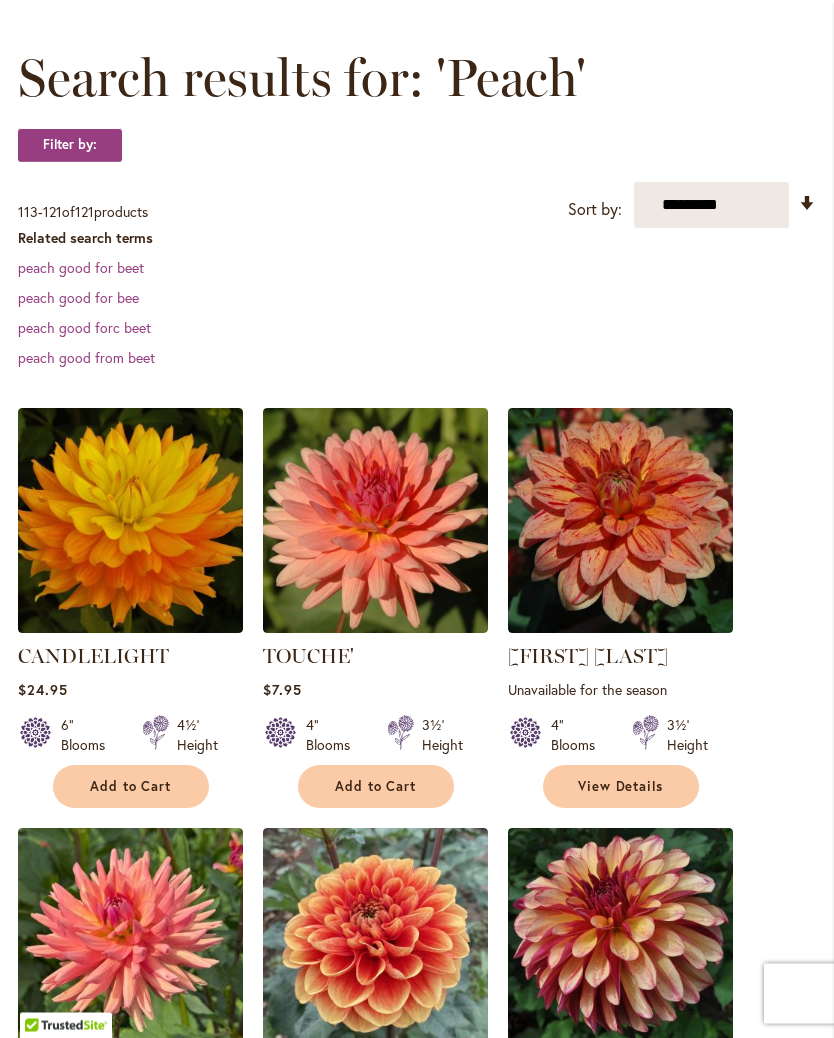 scroll, scrollTop: 0, scrollLeft: 0, axis: both 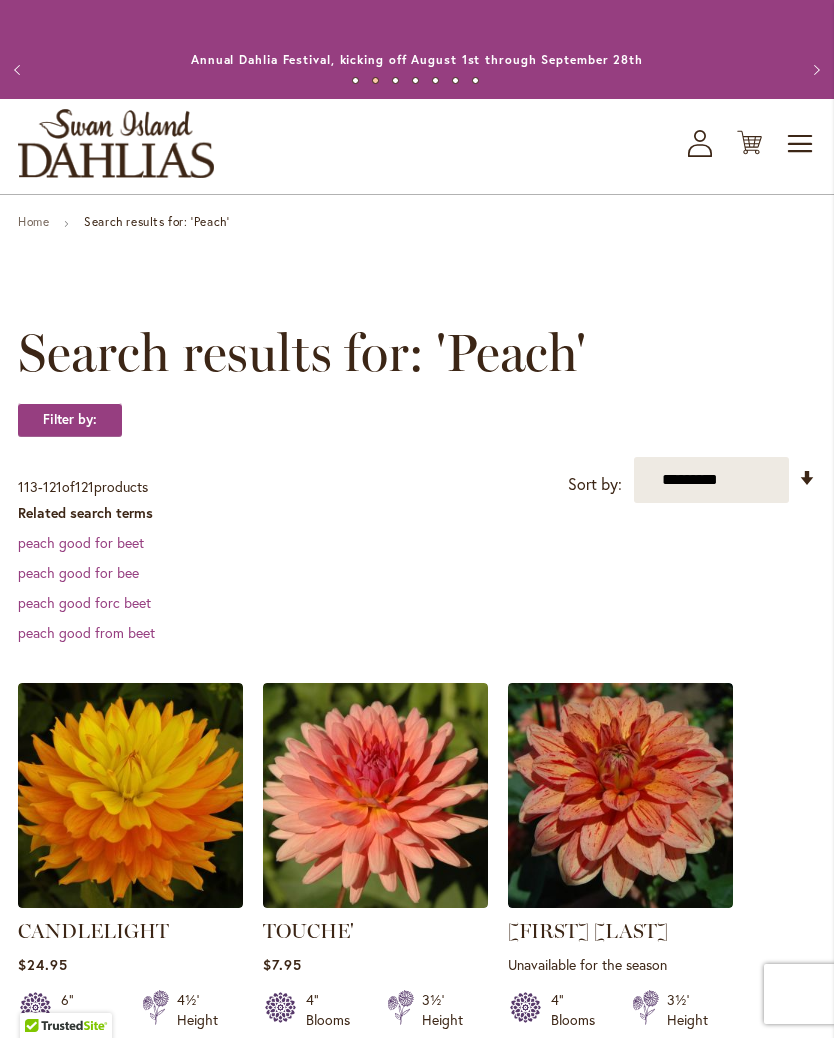 click on "**********" at bounding box center [711, 480] 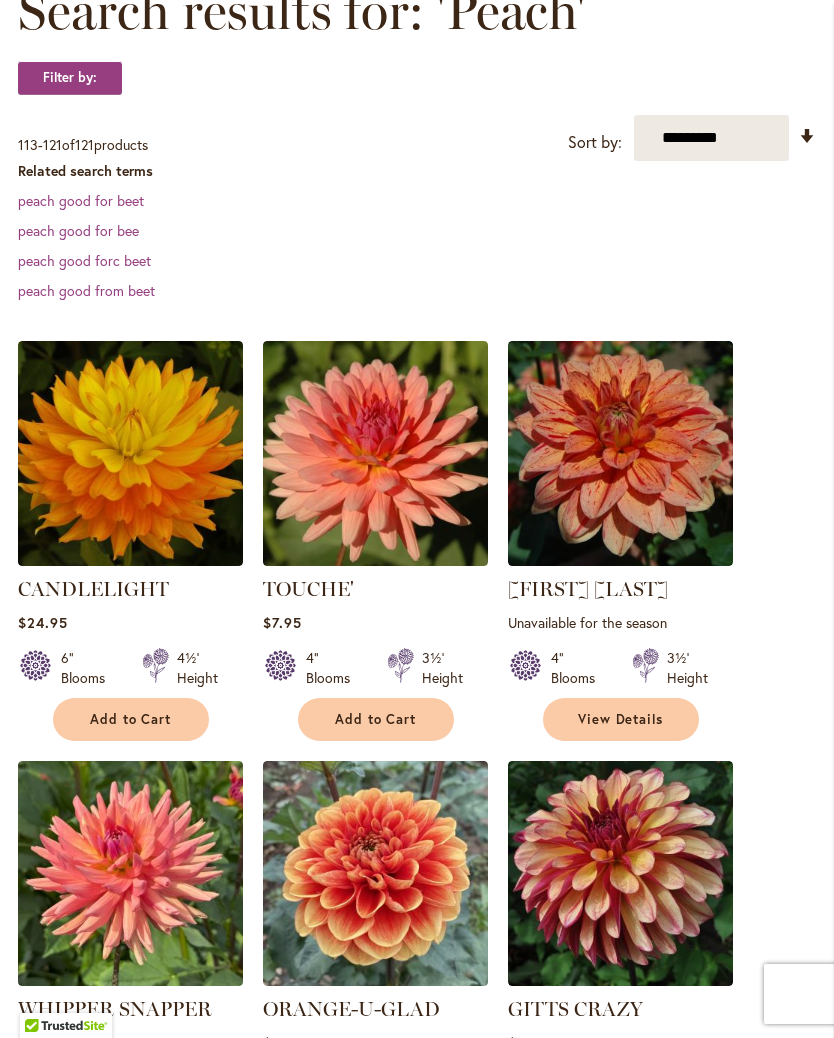 scroll, scrollTop: 0, scrollLeft: 0, axis: both 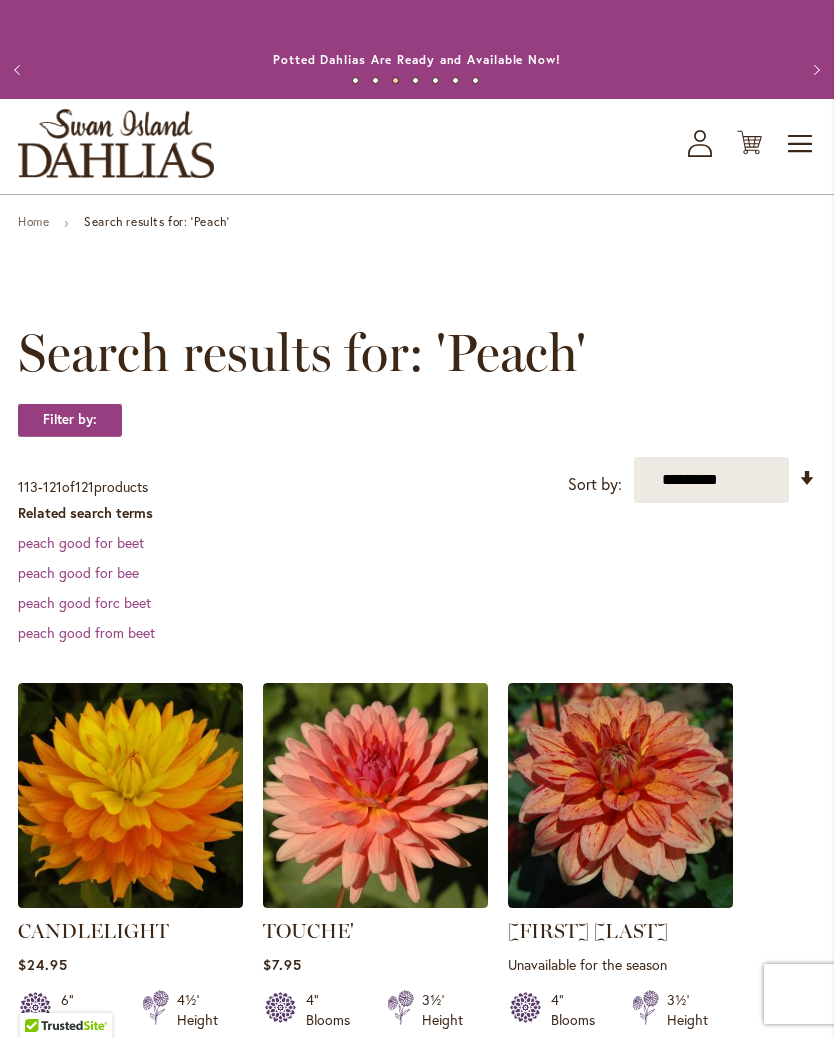 click on "Toggle Nav" at bounding box center [801, 144] 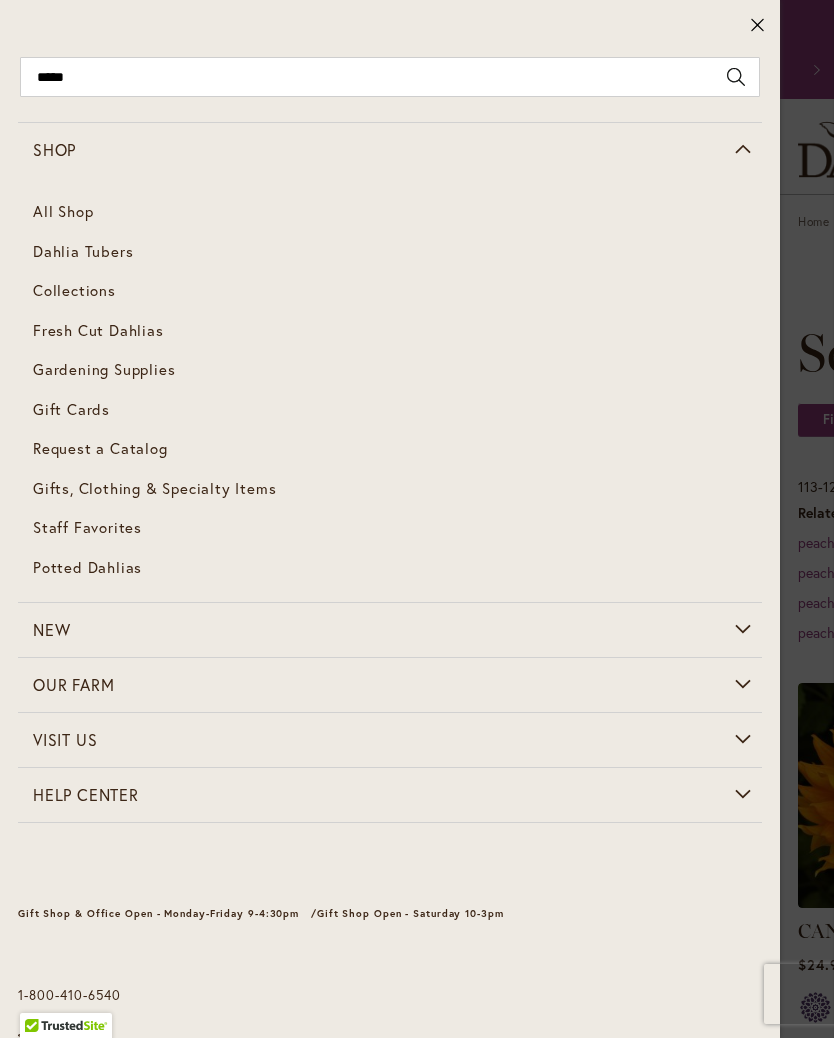 click on "Dahlia Tubers" at bounding box center (83, 251) 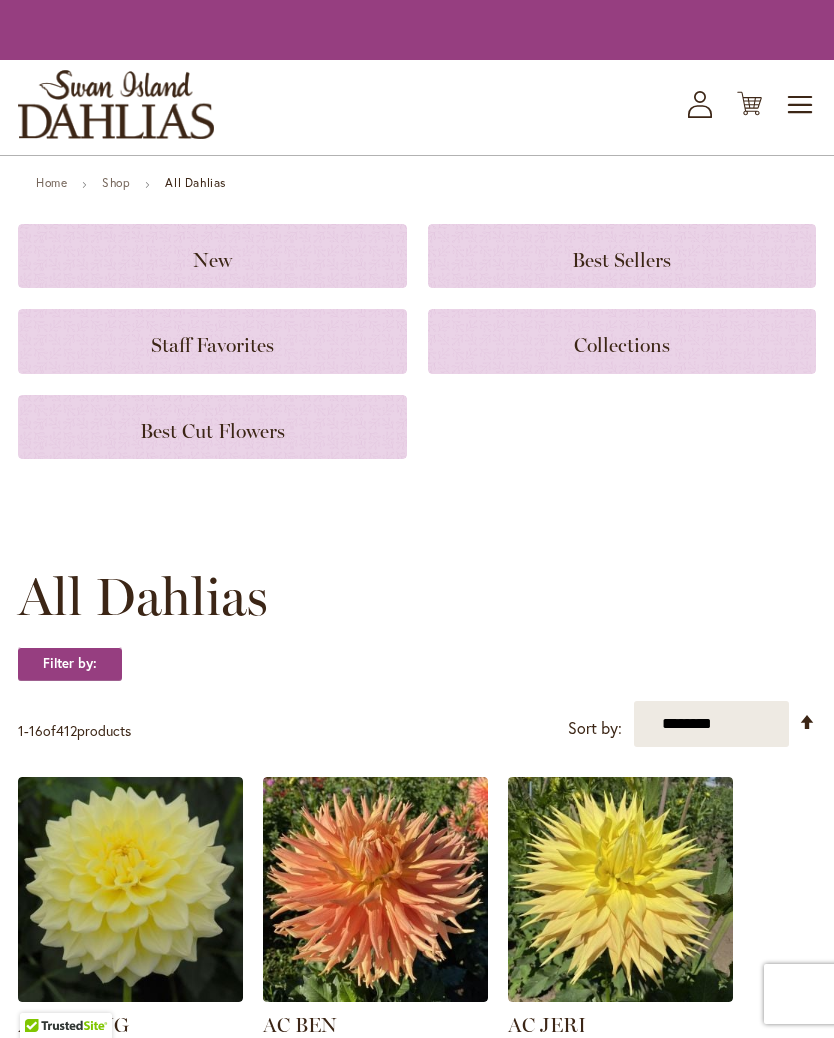scroll, scrollTop: 0, scrollLeft: 0, axis: both 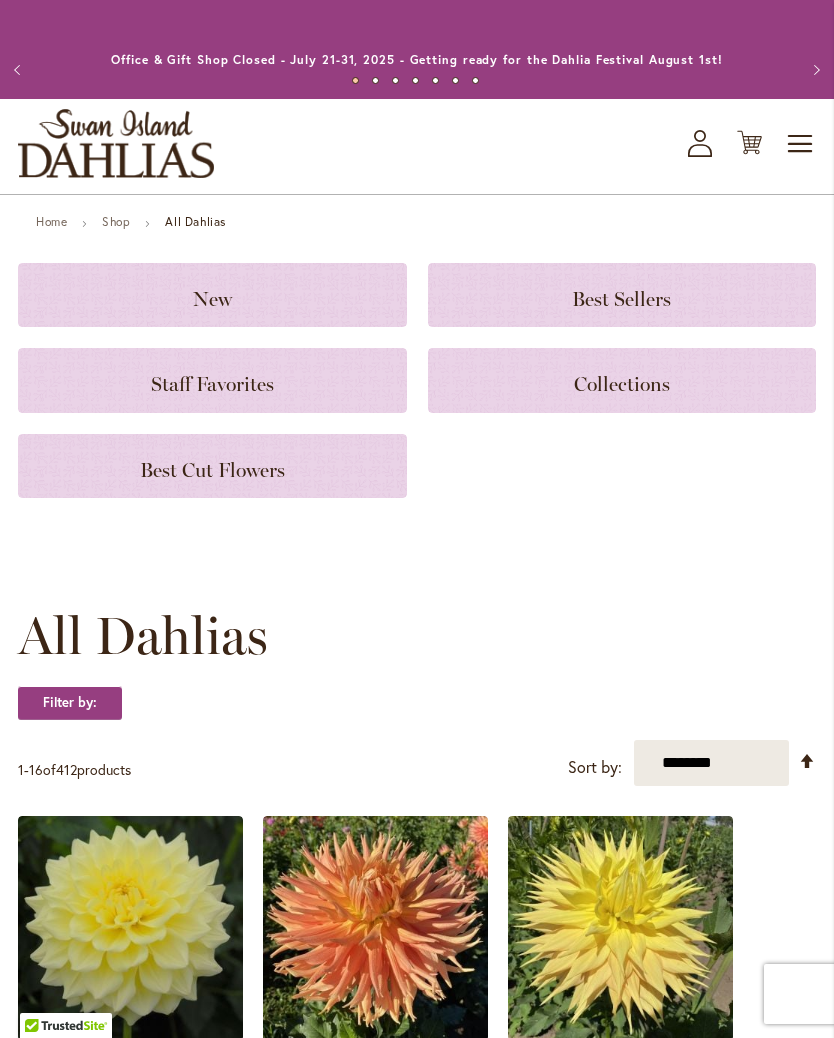 click on "Staff Favorites" 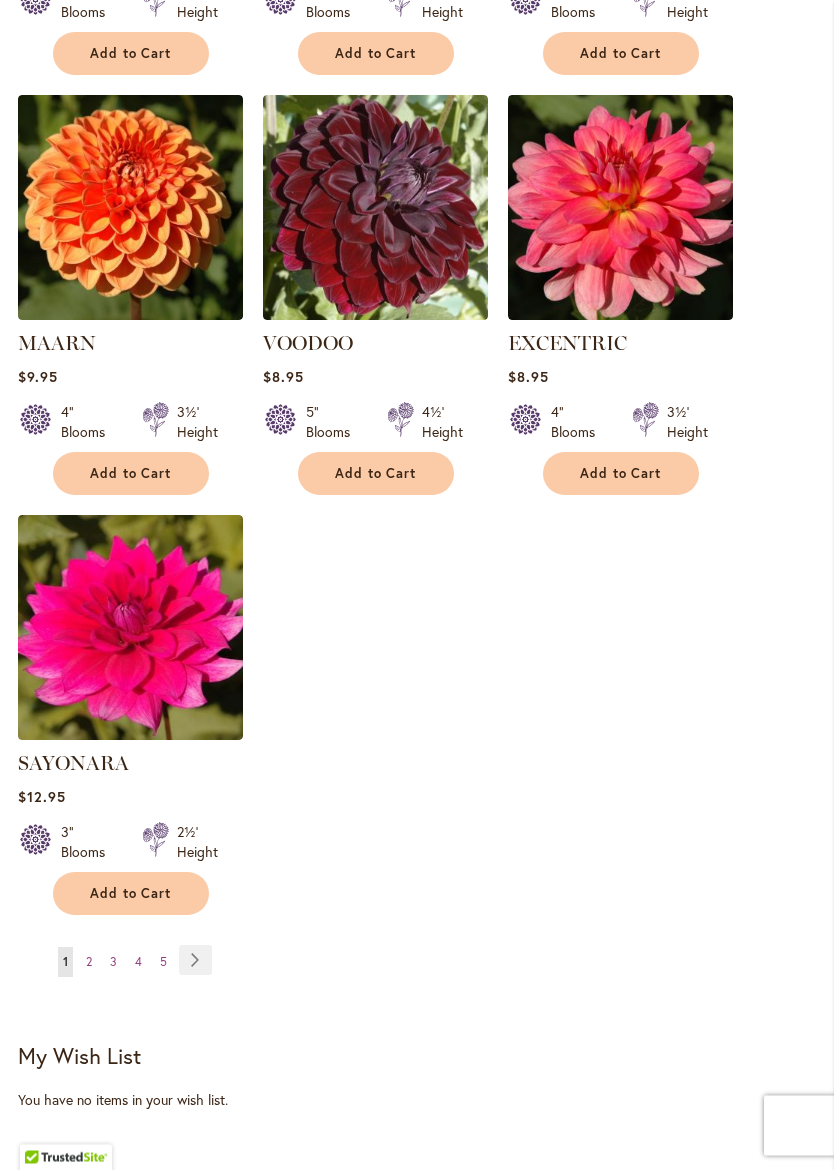 scroll, scrollTop: 2146, scrollLeft: 0, axis: vertical 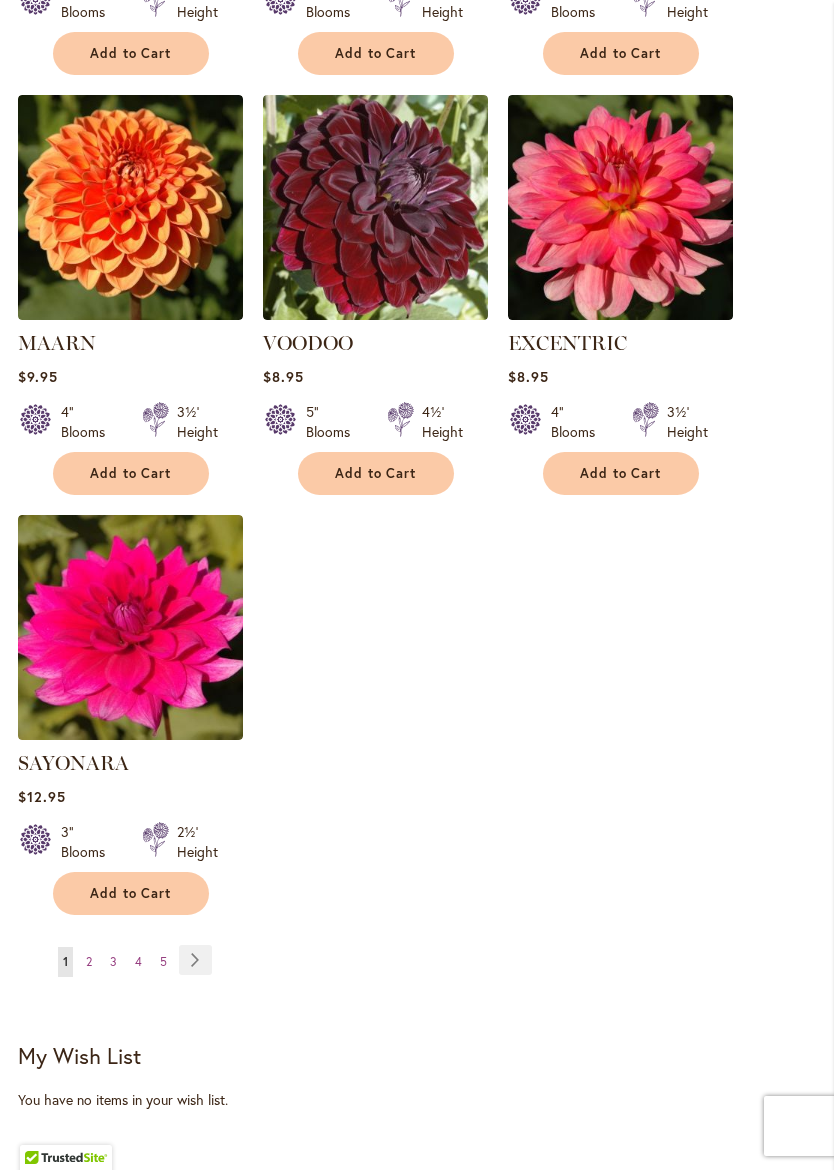 click on "Page
Next" at bounding box center (195, 960) 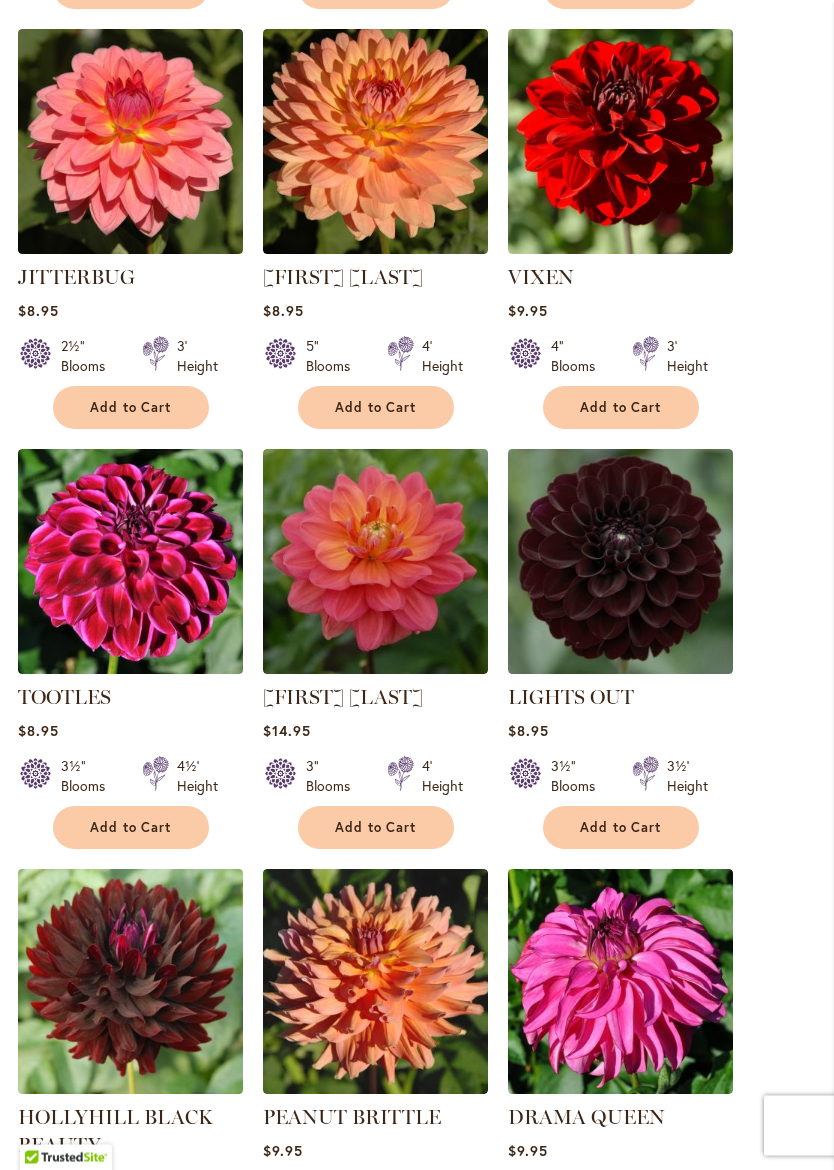 scroll, scrollTop: 1344, scrollLeft: 0, axis: vertical 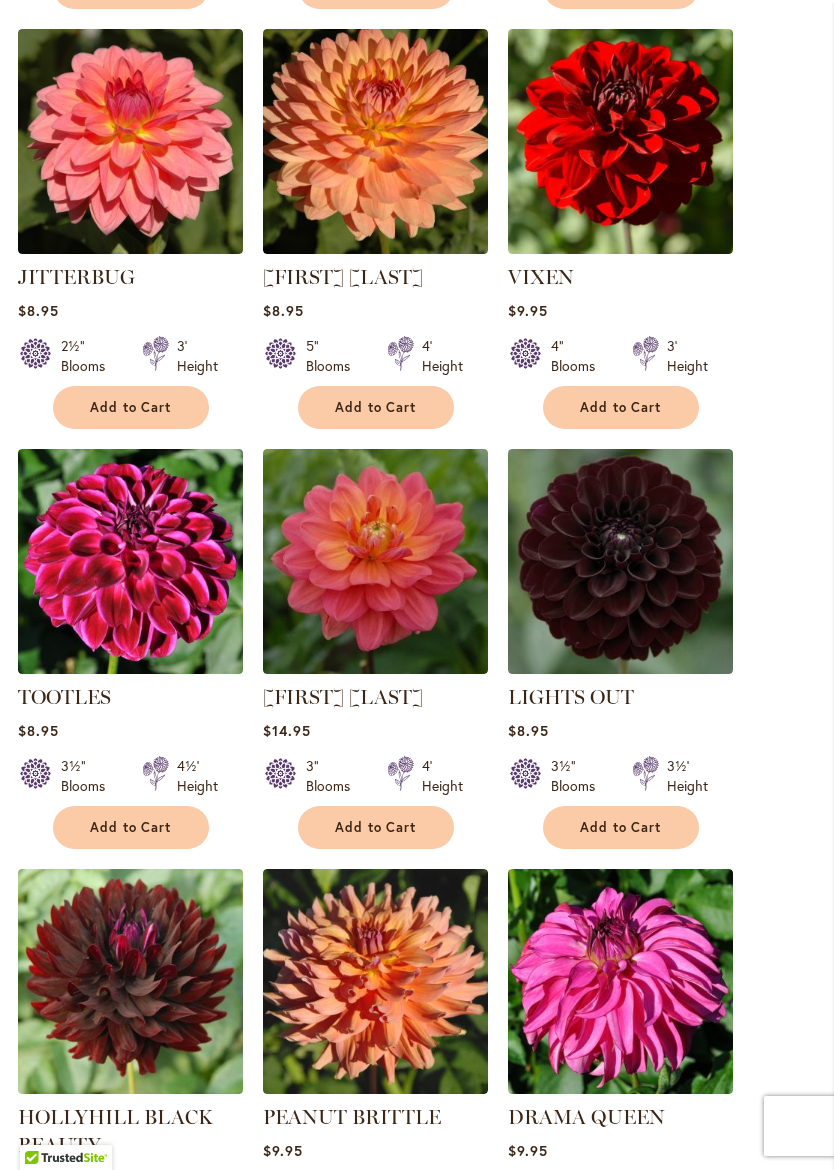 click at bounding box center (375, 561) 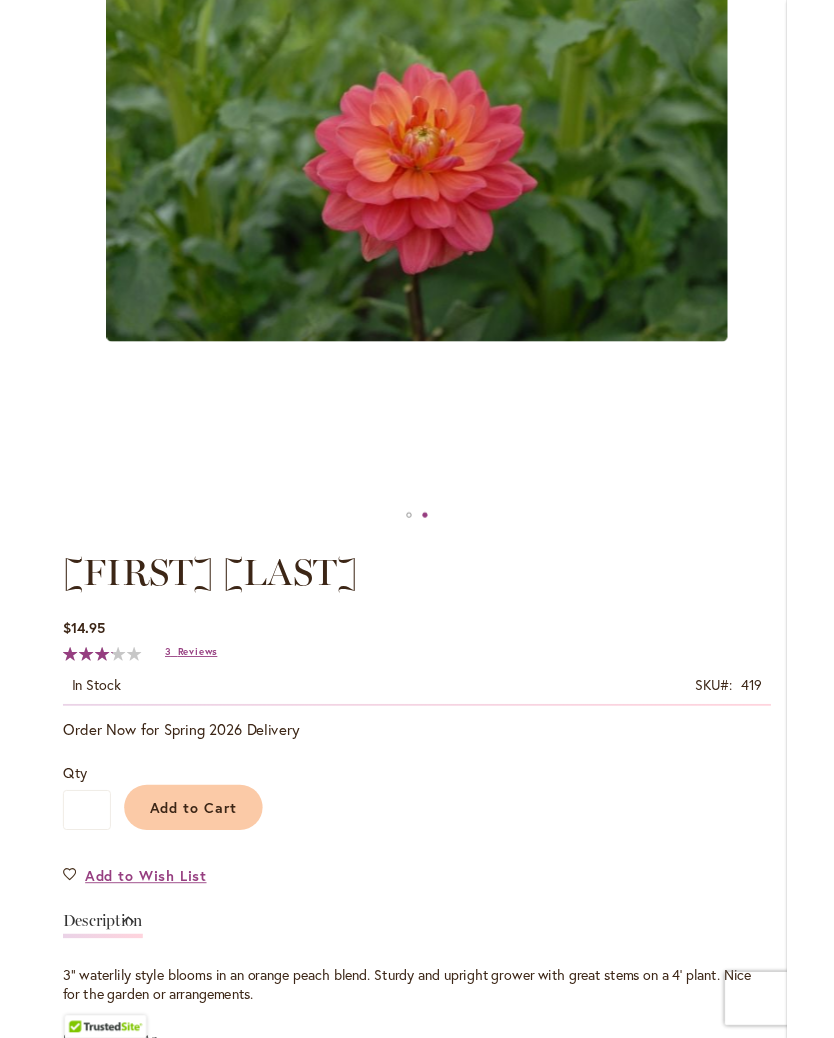 scroll, scrollTop: 130, scrollLeft: 0, axis: vertical 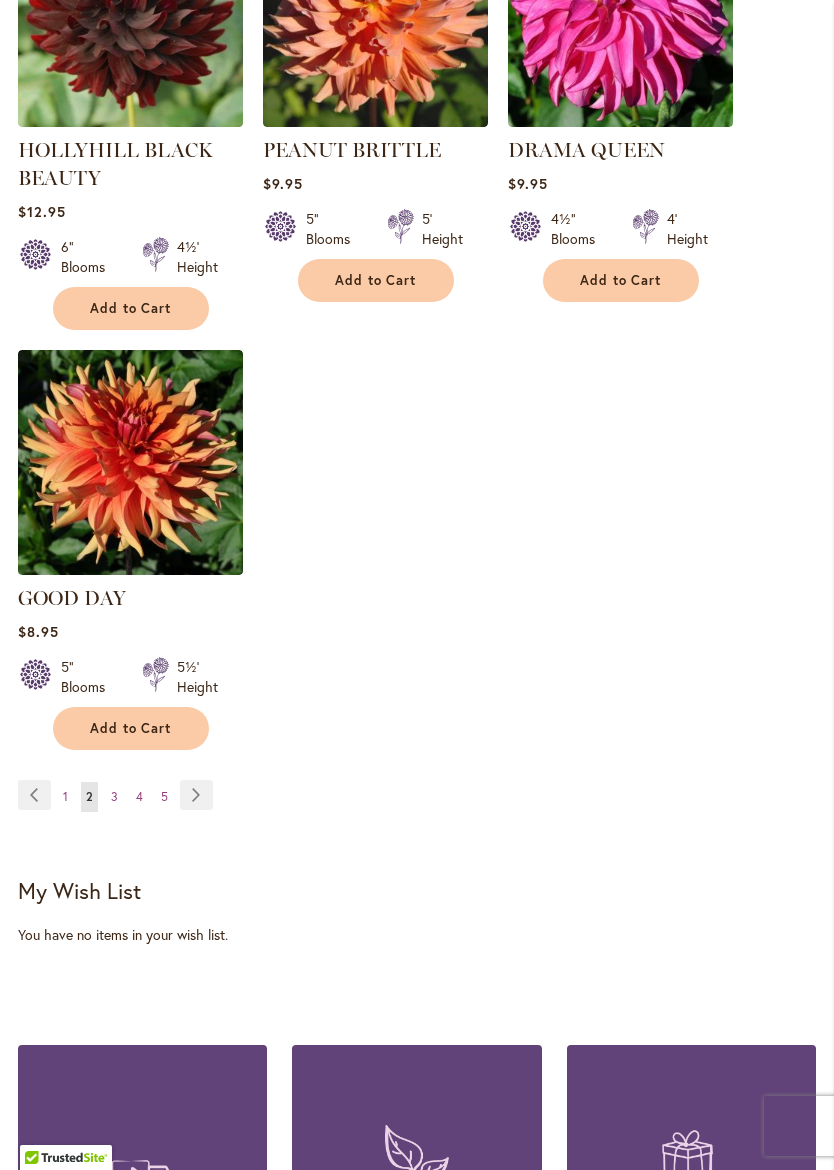 click on "Page
Next" at bounding box center (196, 795) 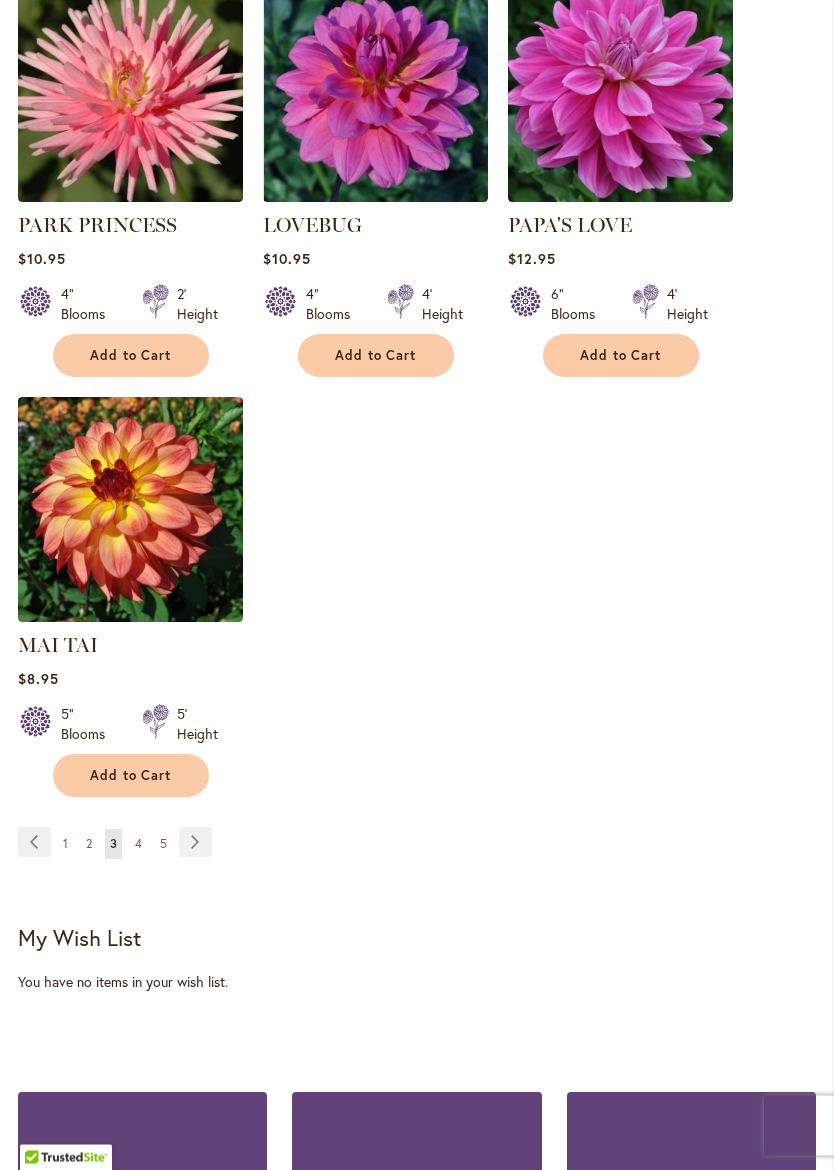 scroll, scrollTop: 2236, scrollLeft: 0, axis: vertical 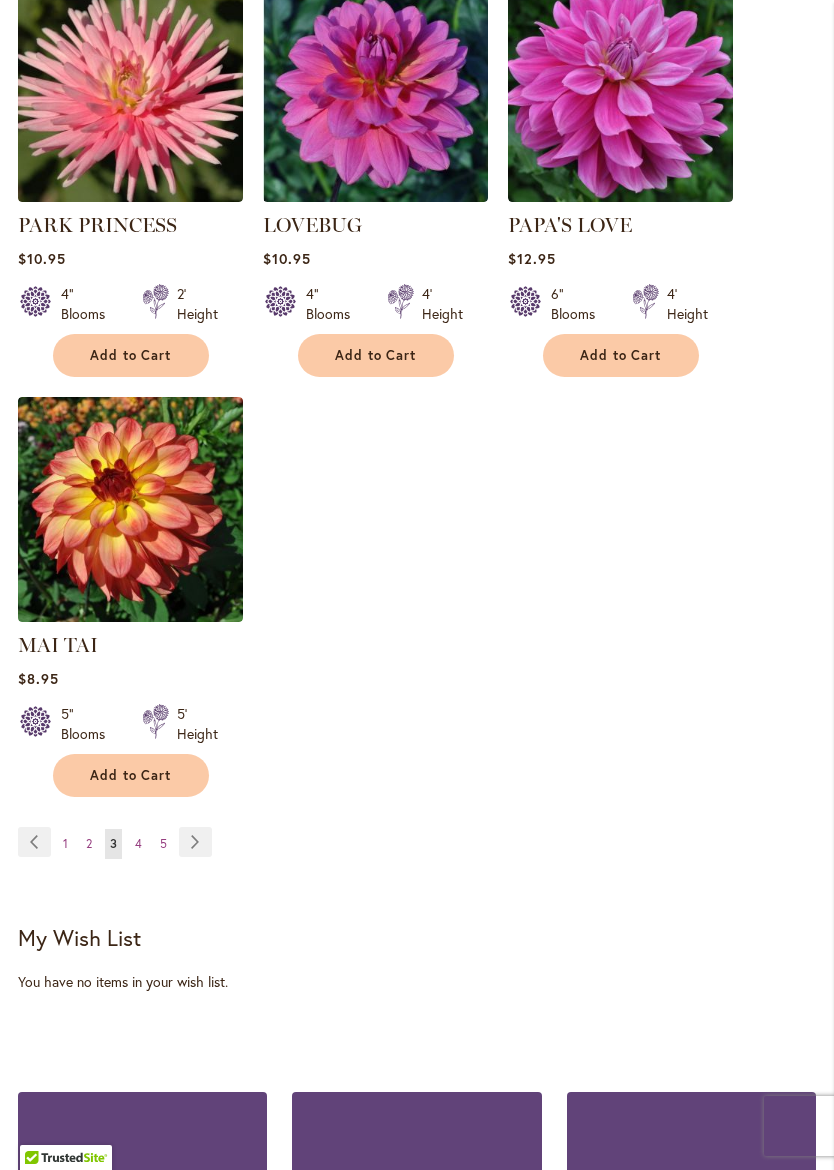 click on "Page
Next" at bounding box center (195, 842) 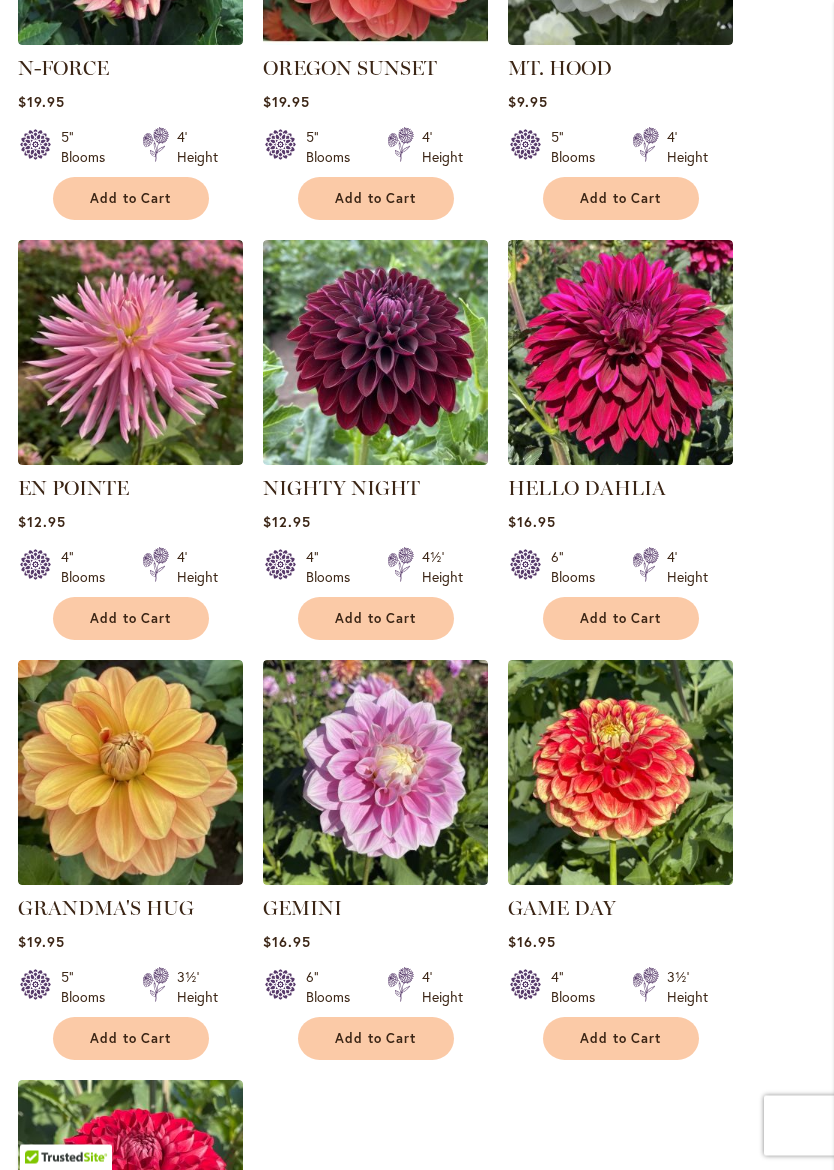 scroll, scrollTop: 1558, scrollLeft: 0, axis: vertical 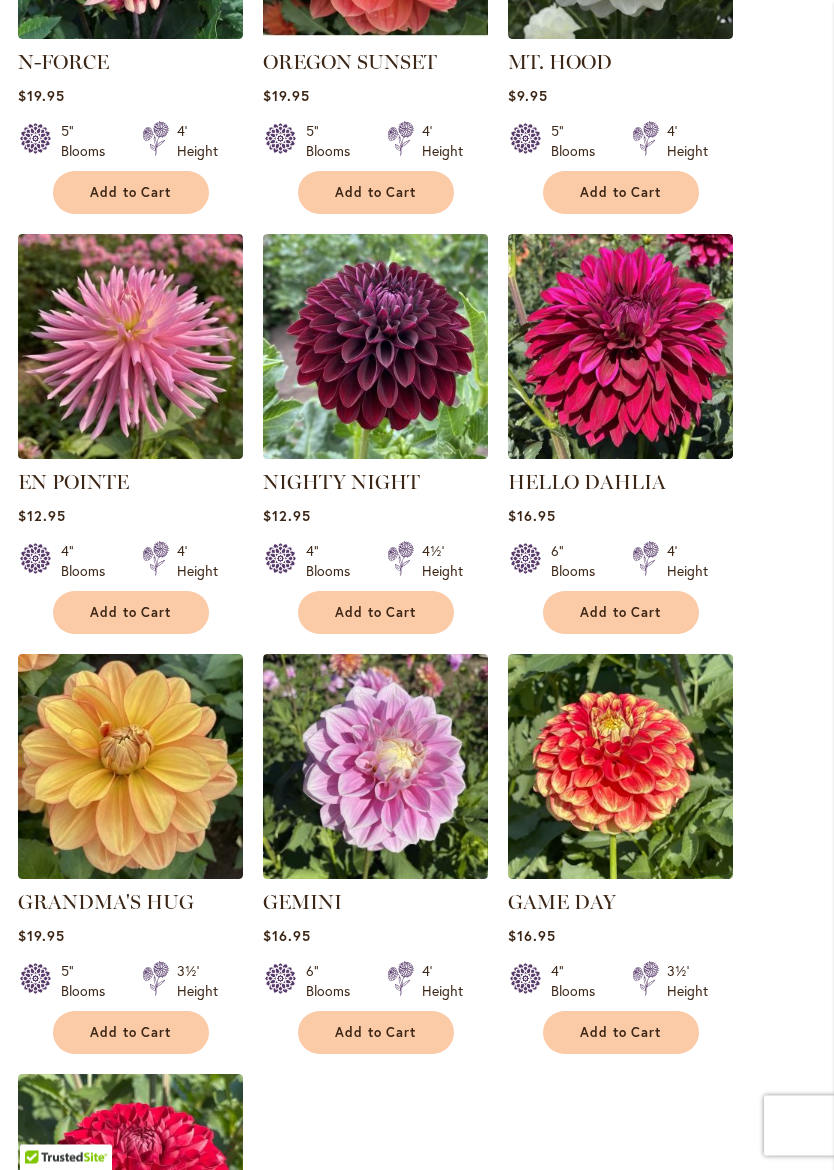 click at bounding box center [130, 347] 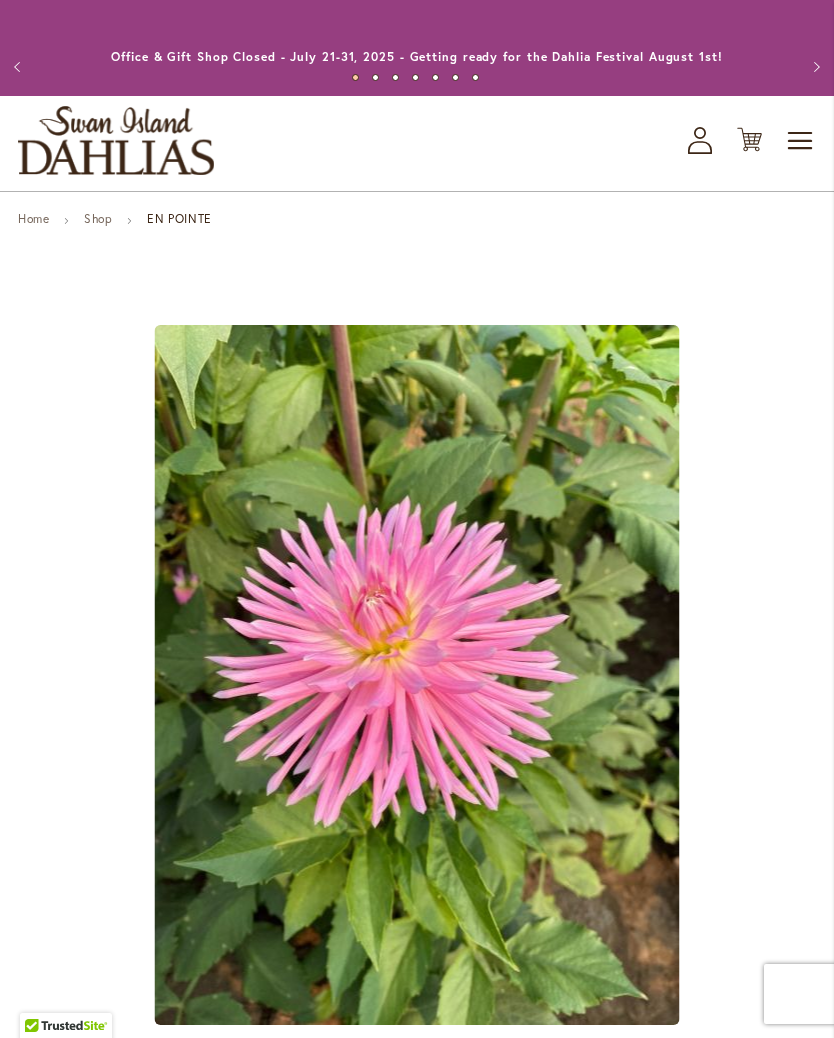 scroll, scrollTop: 0, scrollLeft: 0, axis: both 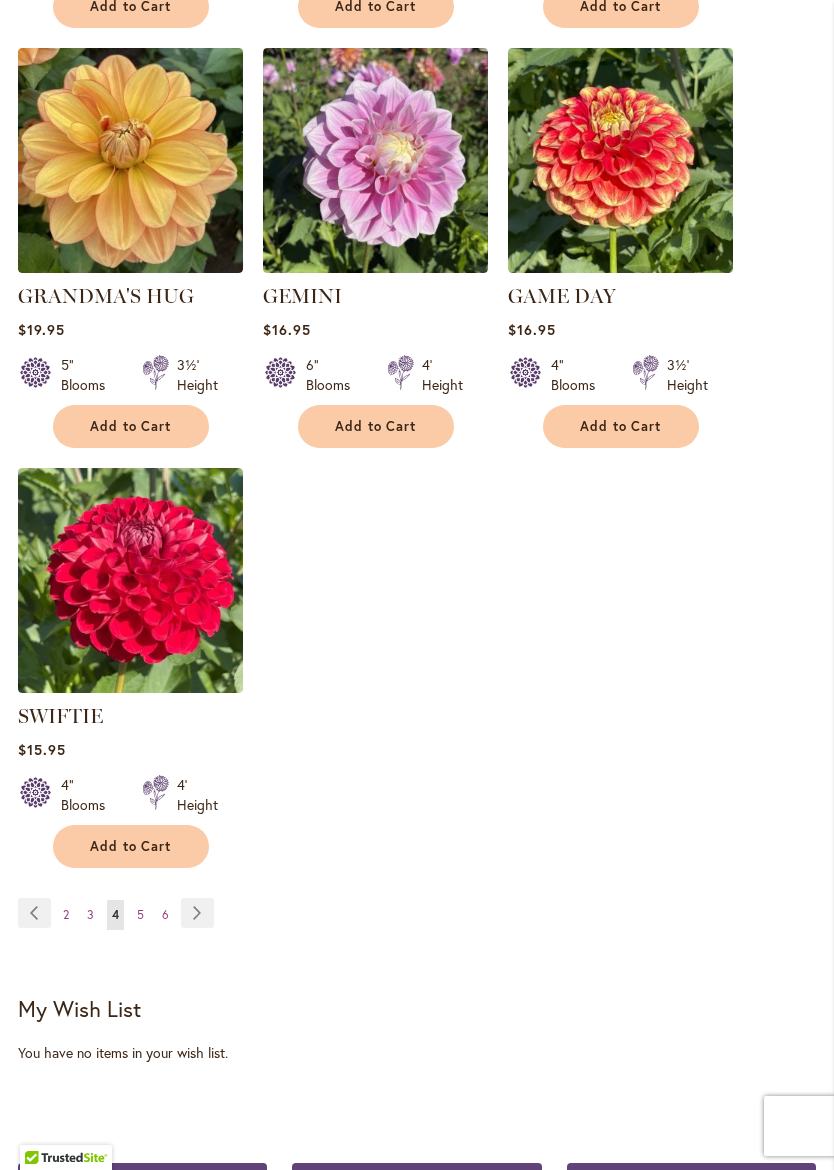 click on "Page
Next" at bounding box center (197, 913) 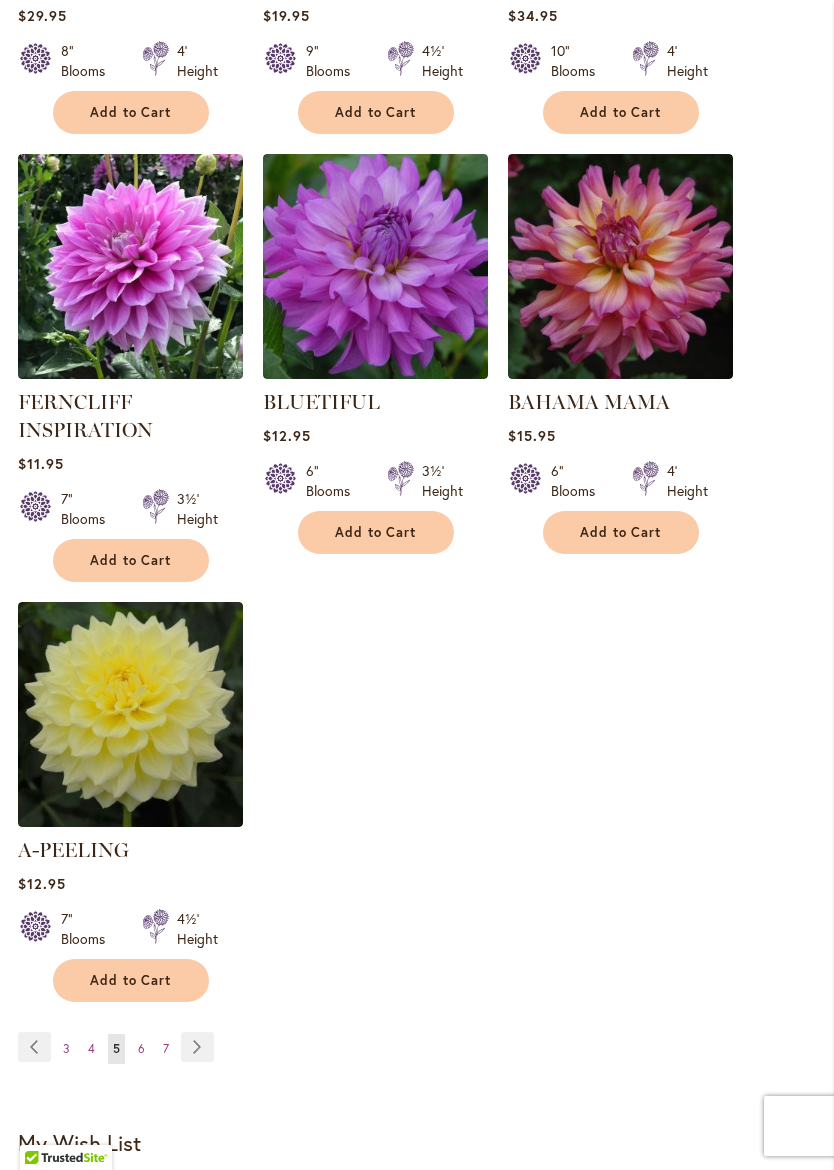 scroll, scrollTop: 2067, scrollLeft: 0, axis: vertical 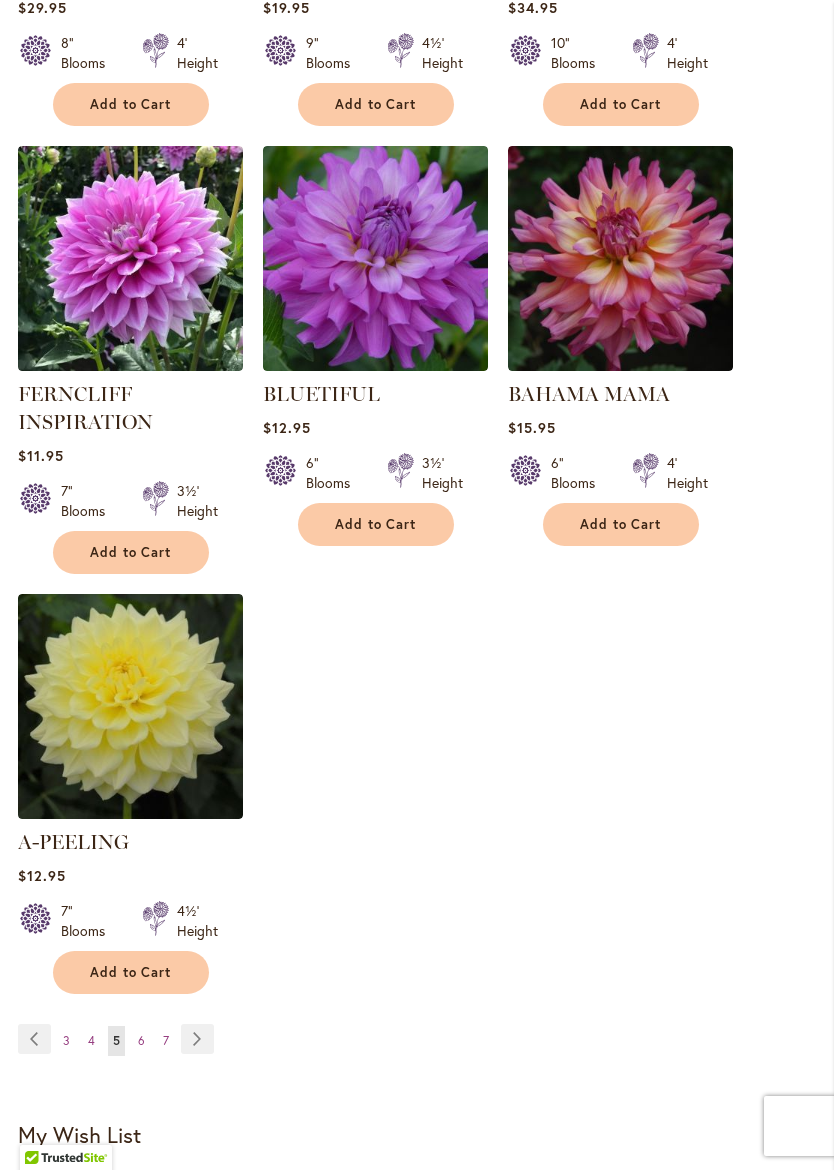 click on "Page
Next" at bounding box center [197, 1039] 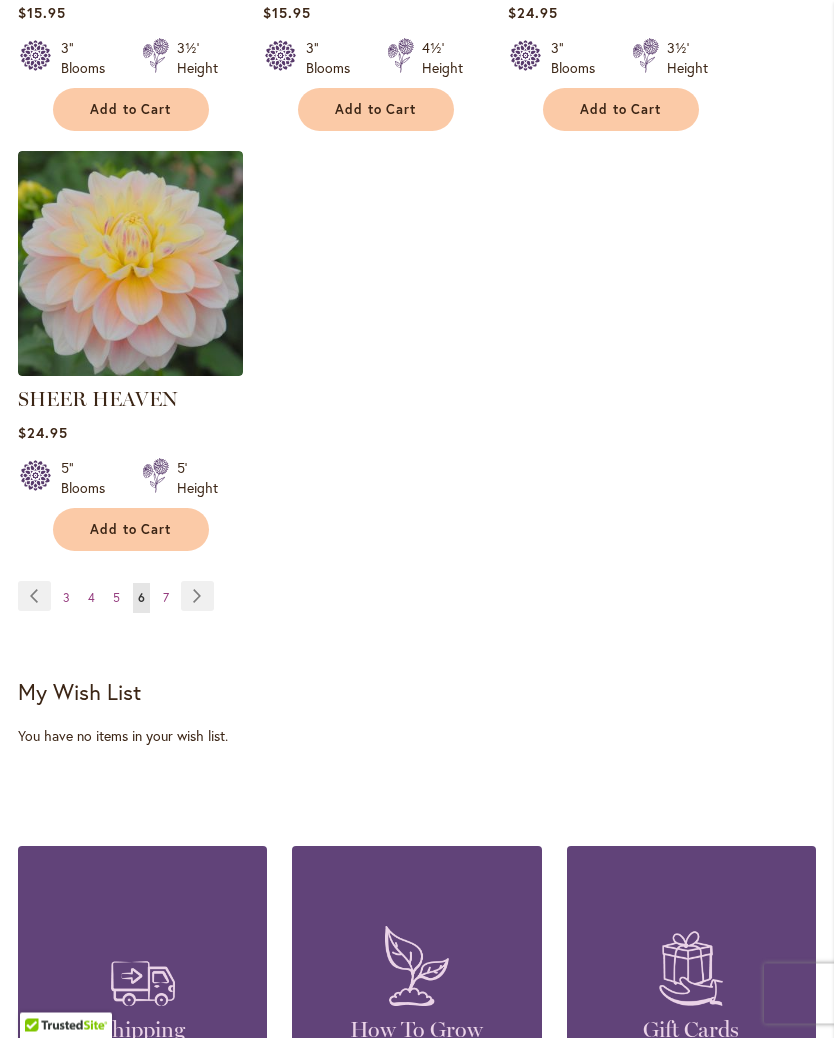 scroll, scrollTop: 2510, scrollLeft: 0, axis: vertical 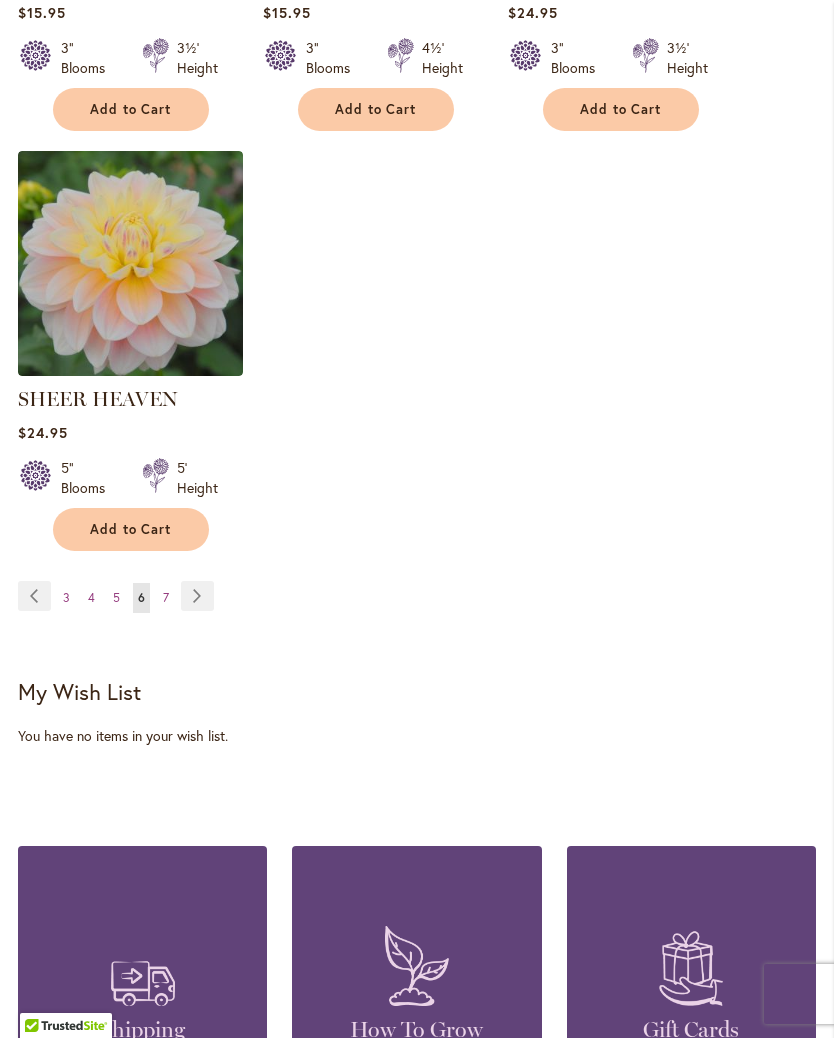 click on "Page
Next" at bounding box center (197, 596) 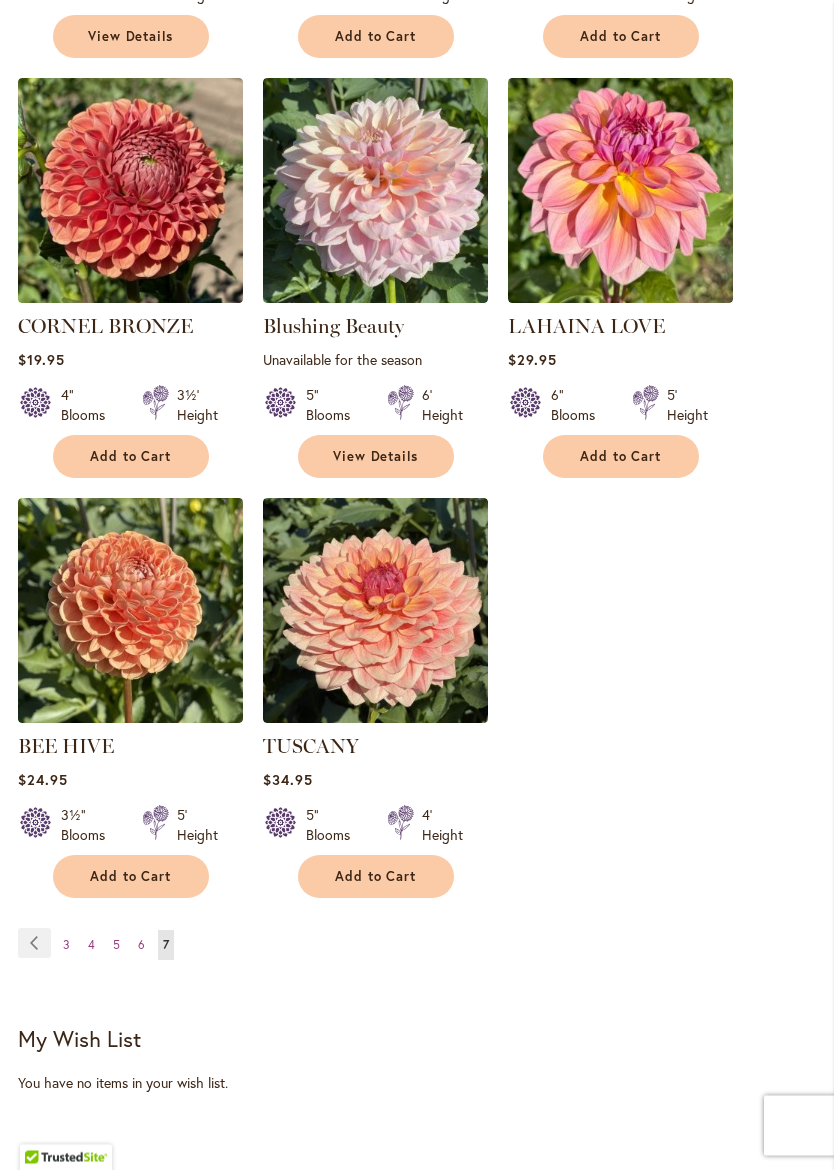scroll, scrollTop: 1715, scrollLeft: 0, axis: vertical 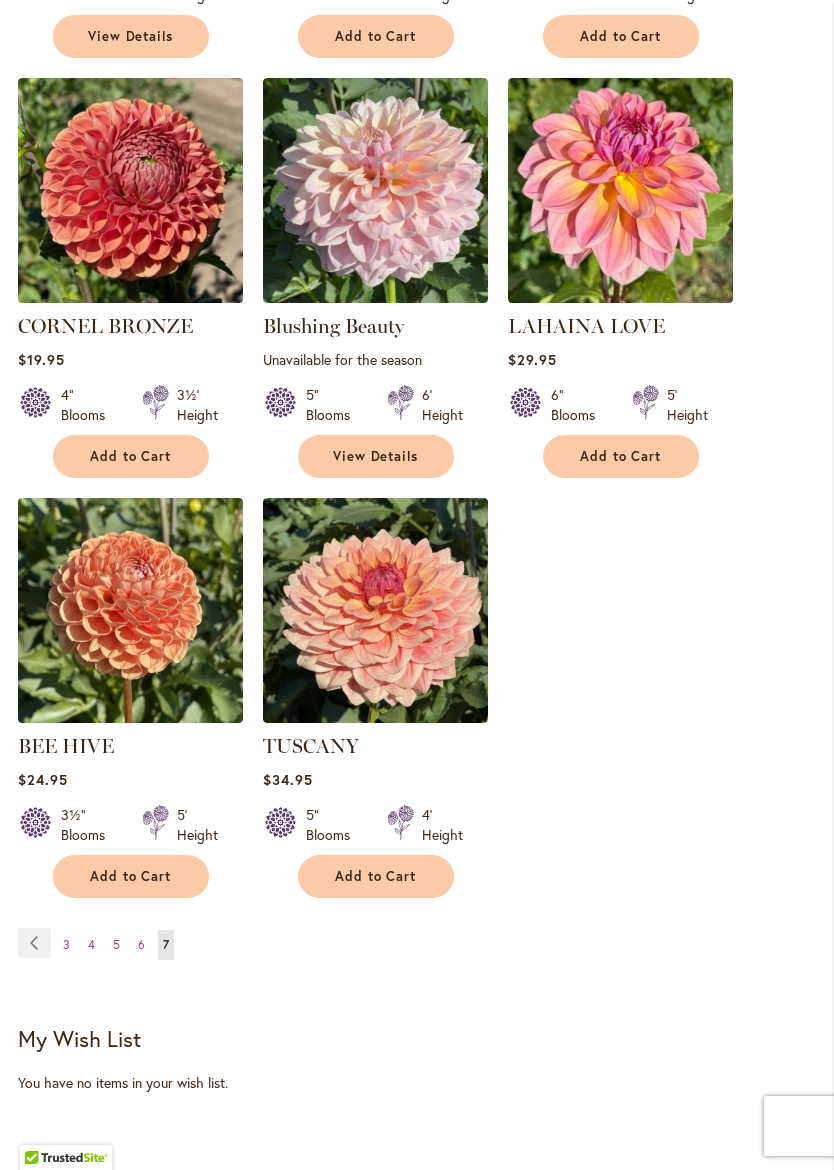 click on "6" at bounding box center (141, 944) 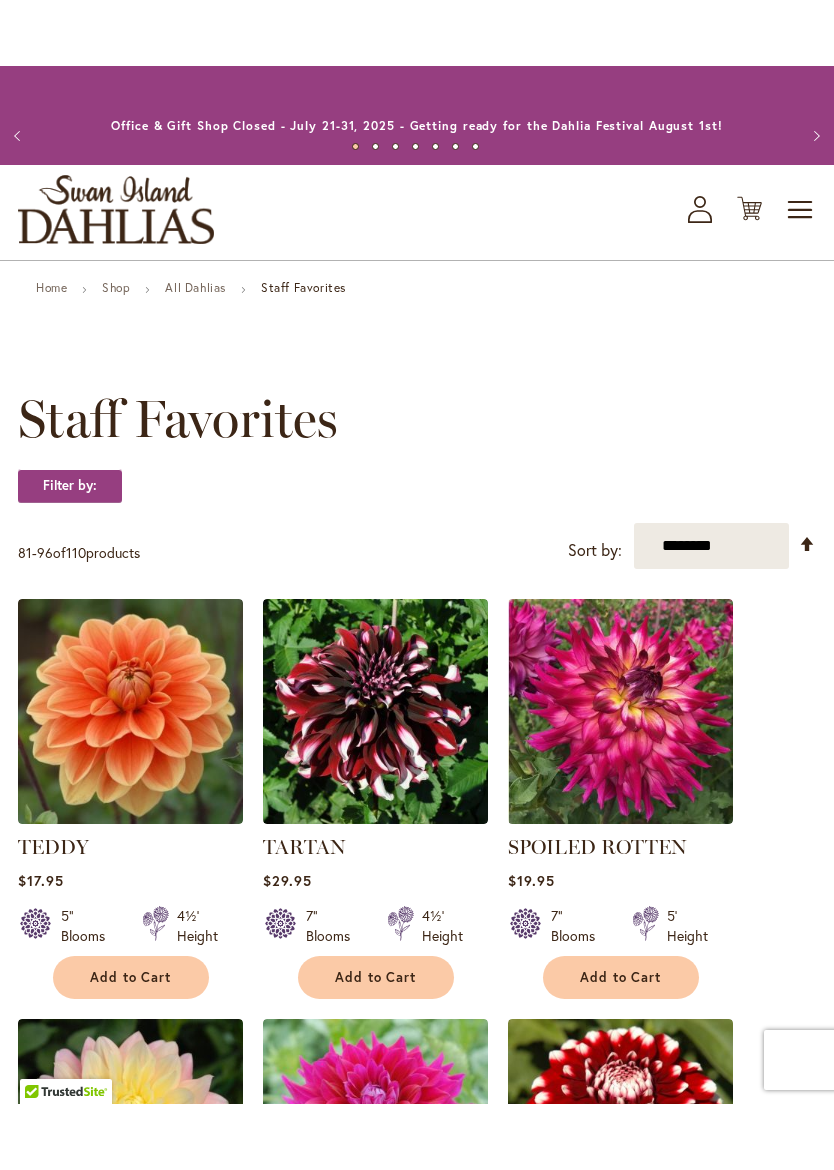 scroll, scrollTop: 845, scrollLeft: 0, axis: vertical 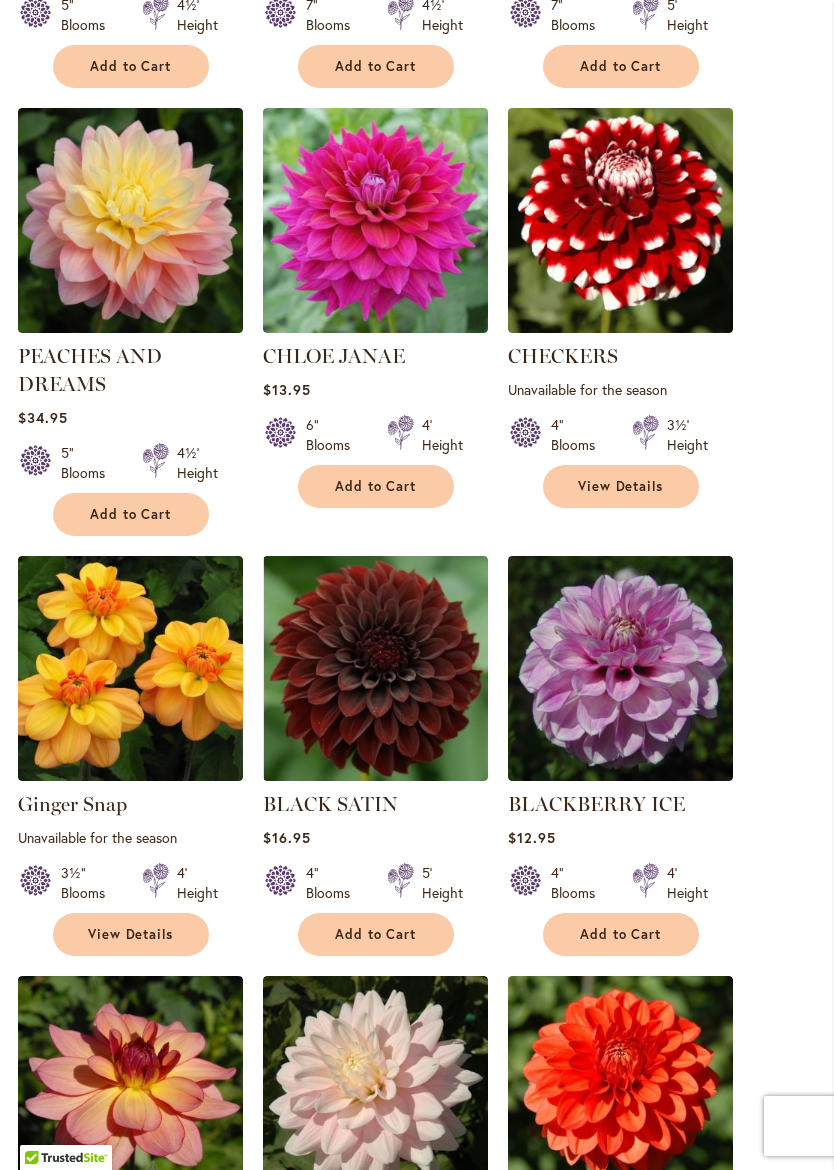 click at bounding box center [130, 220] 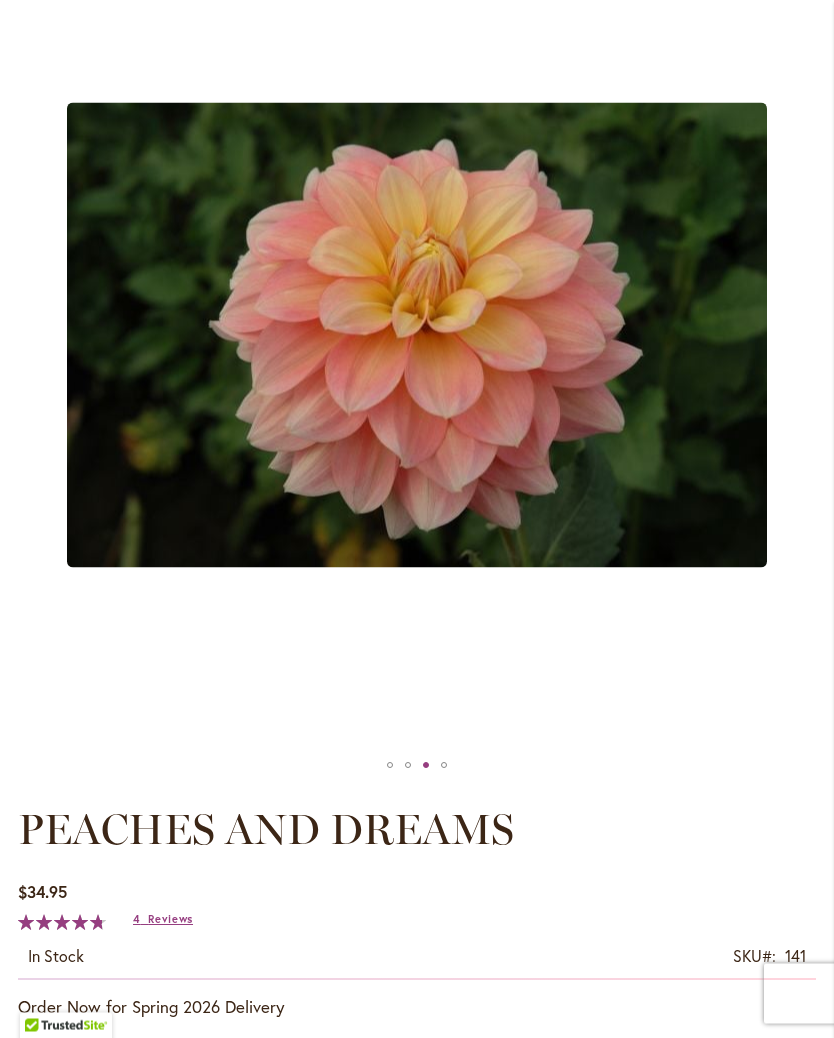 scroll, scrollTop: 231, scrollLeft: 0, axis: vertical 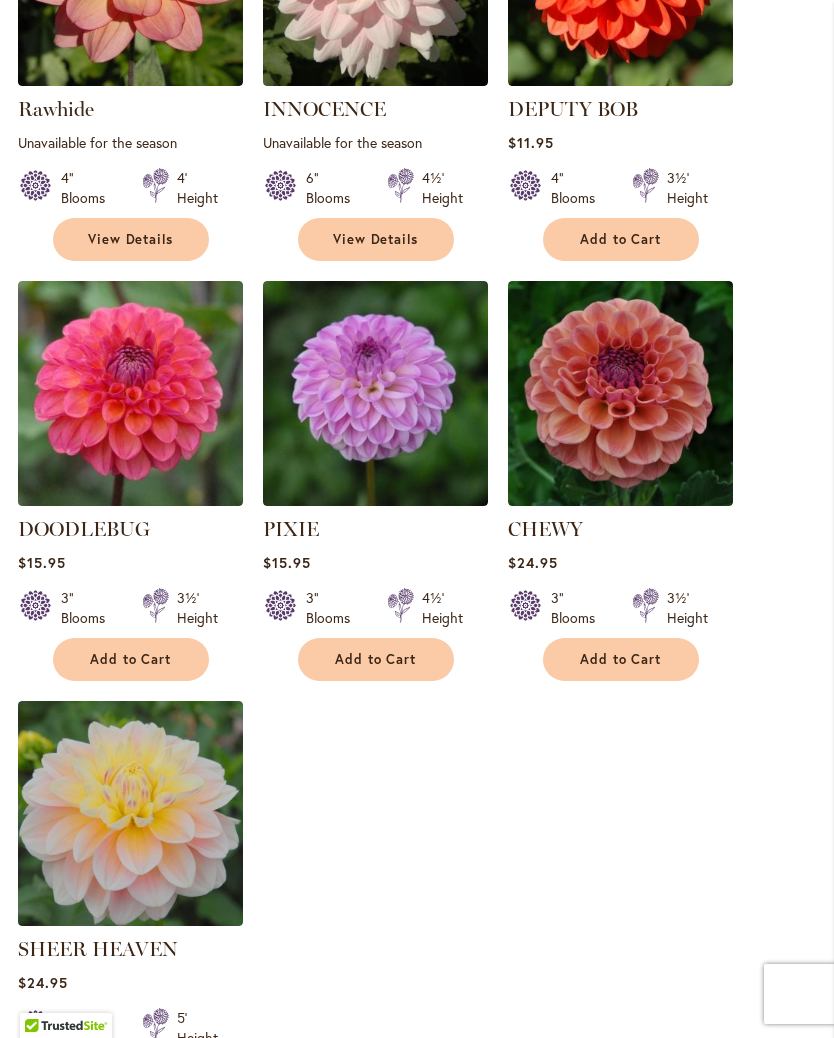 click at bounding box center (130, 813) 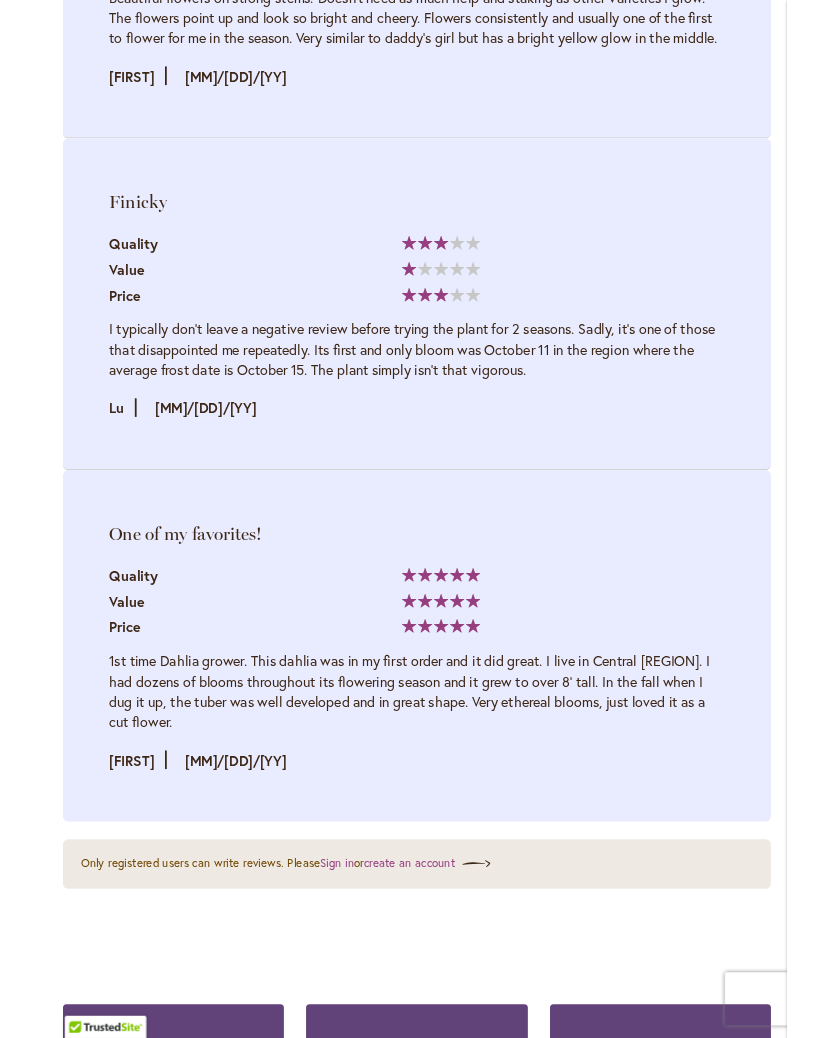scroll, scrollTop: 3159, scrollLeft: 0, axis: vertical 